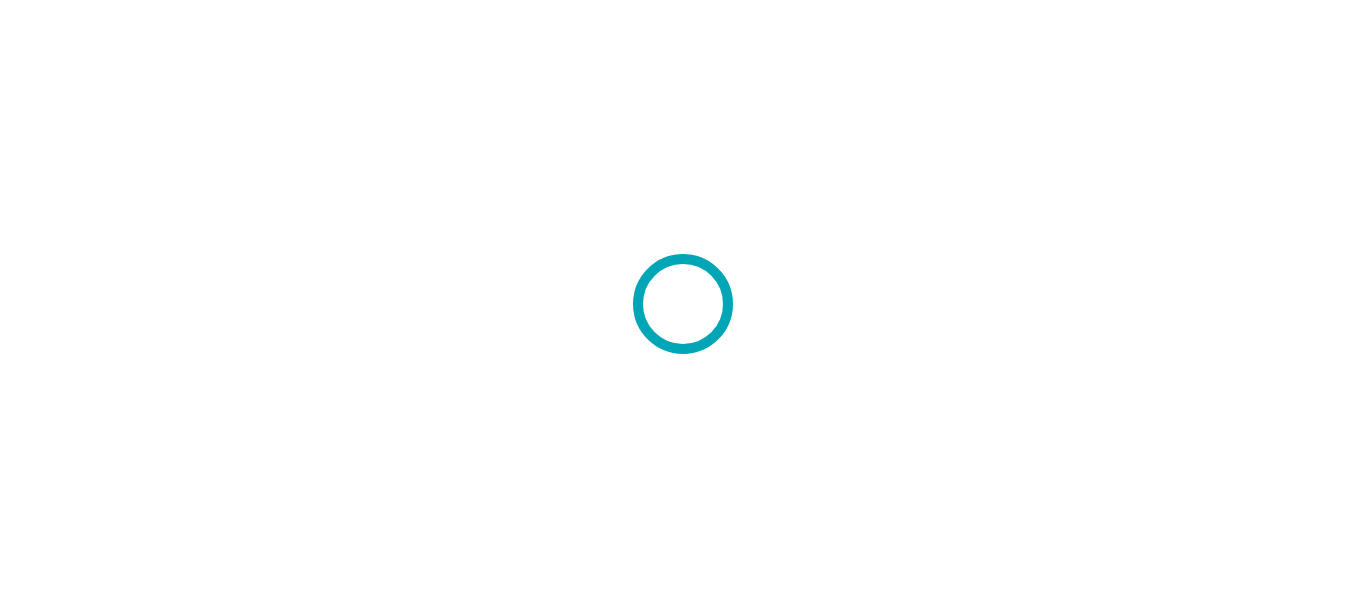 scroll, scrollTop: 0, scrollLeft: 0, axis: both 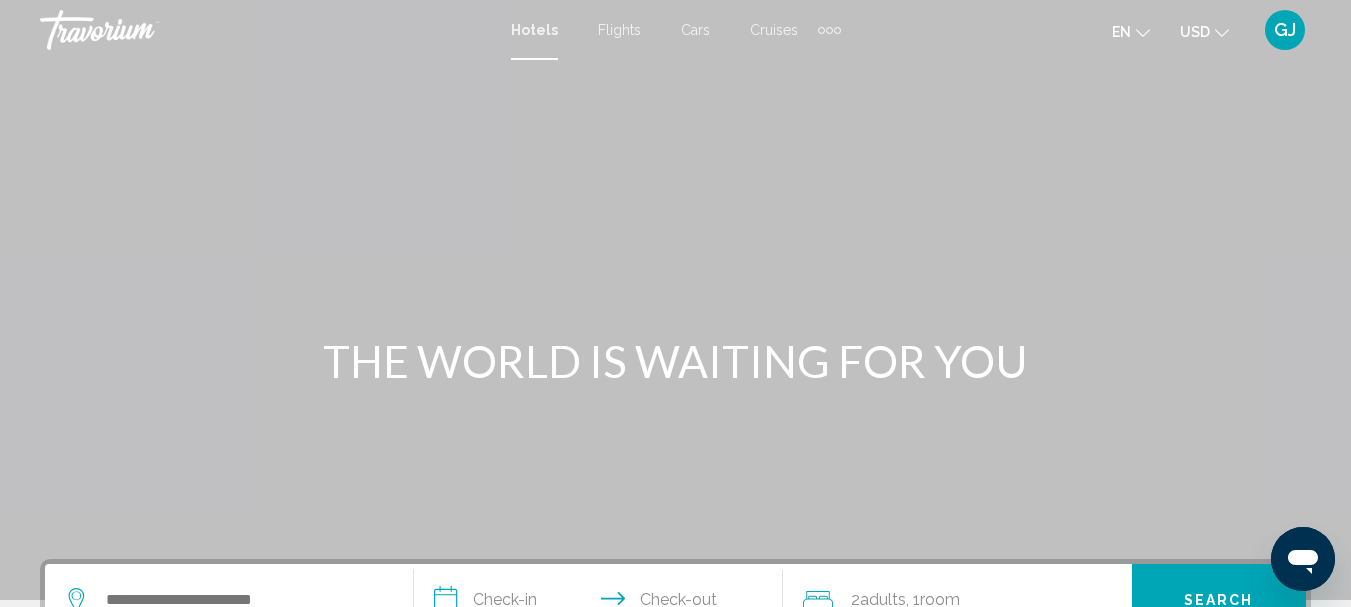 click on "Flights" at bounding box center [619, 30] 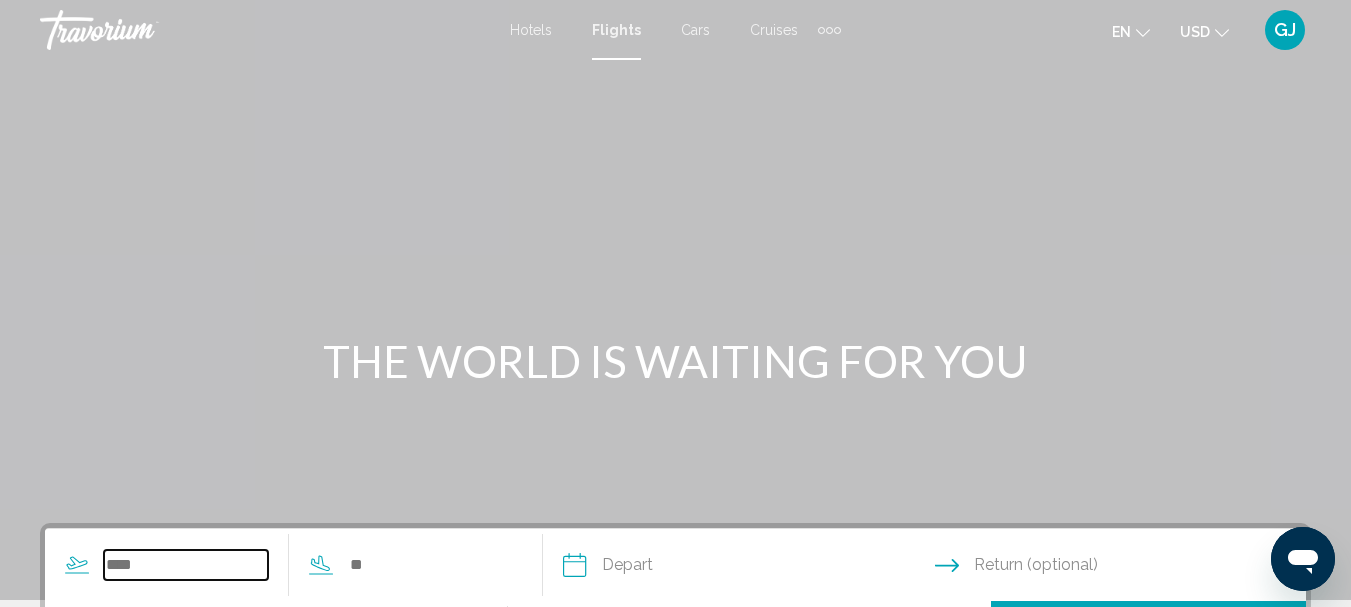 click at bounding box center [186, 565] 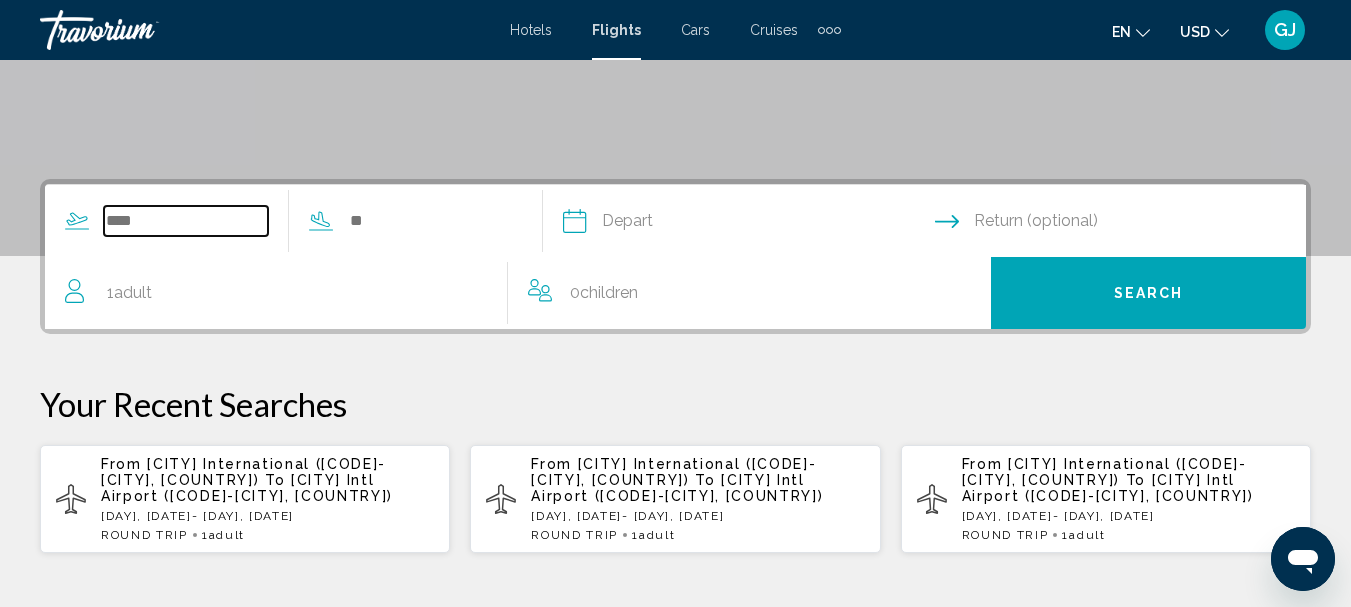 scroll, scrollTop: 458, scrollLeft: 0, axis: vertical 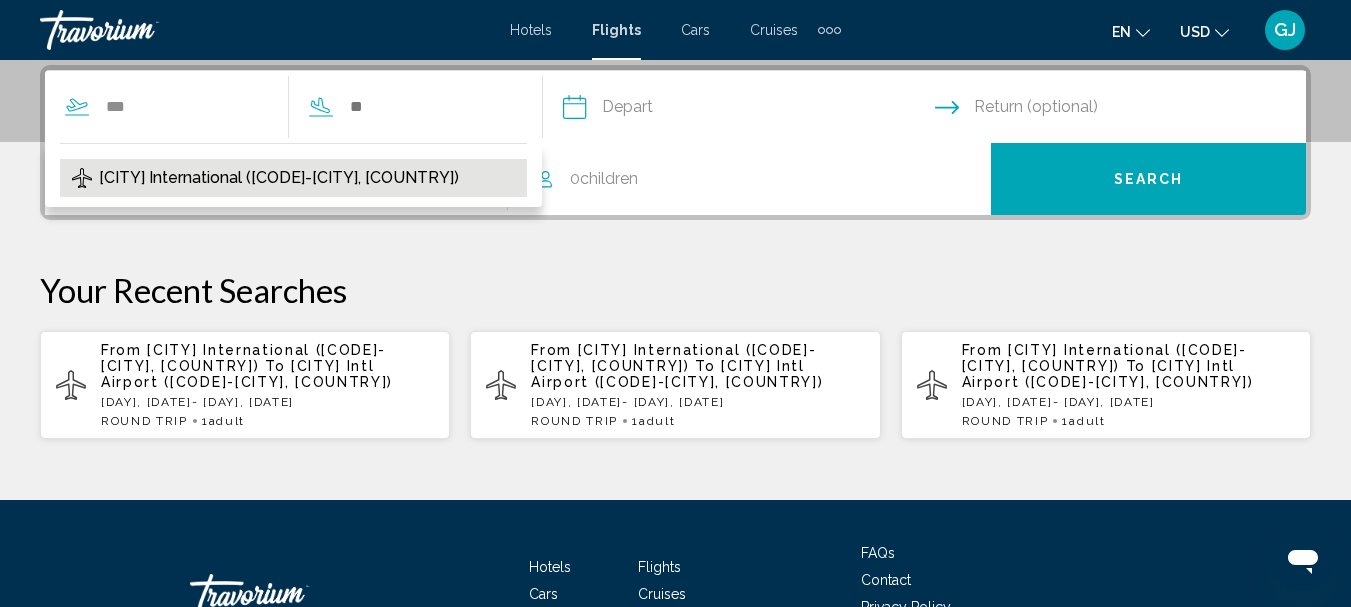 click on "[CITY] International ([CODE]-[CITY], [COUNTRY])" at bounding box center [279, 178] 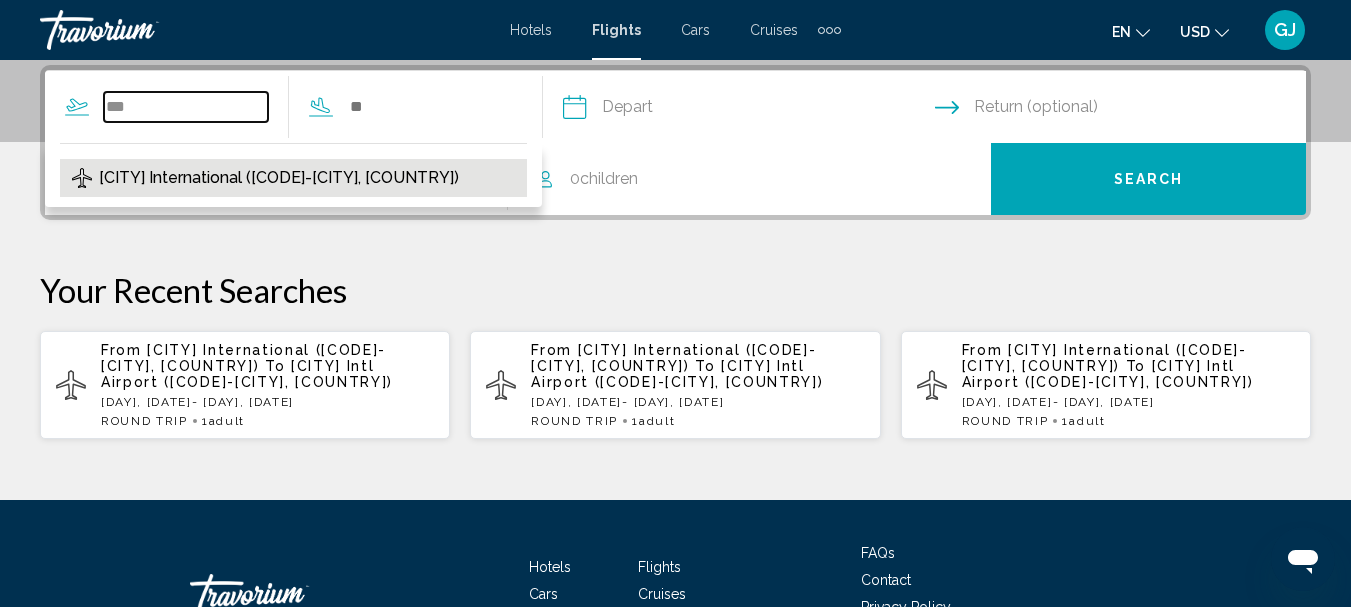 type on "**********" 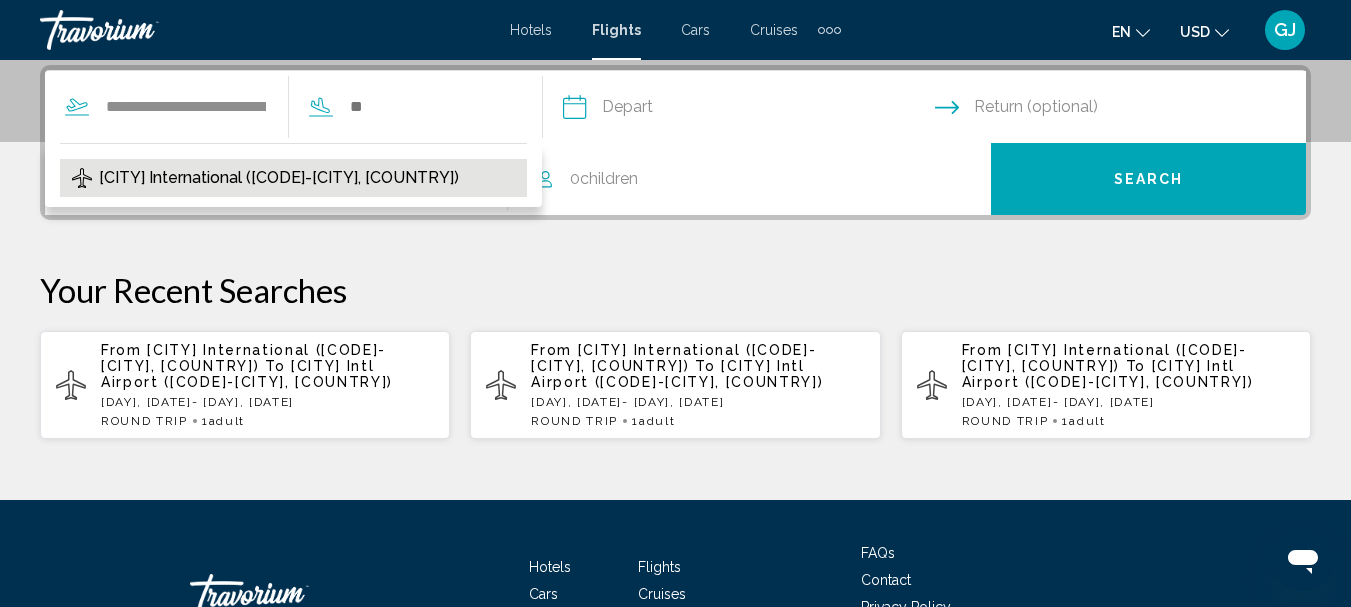 click on "1  Adult Adults" at bounding box center (286, 179) 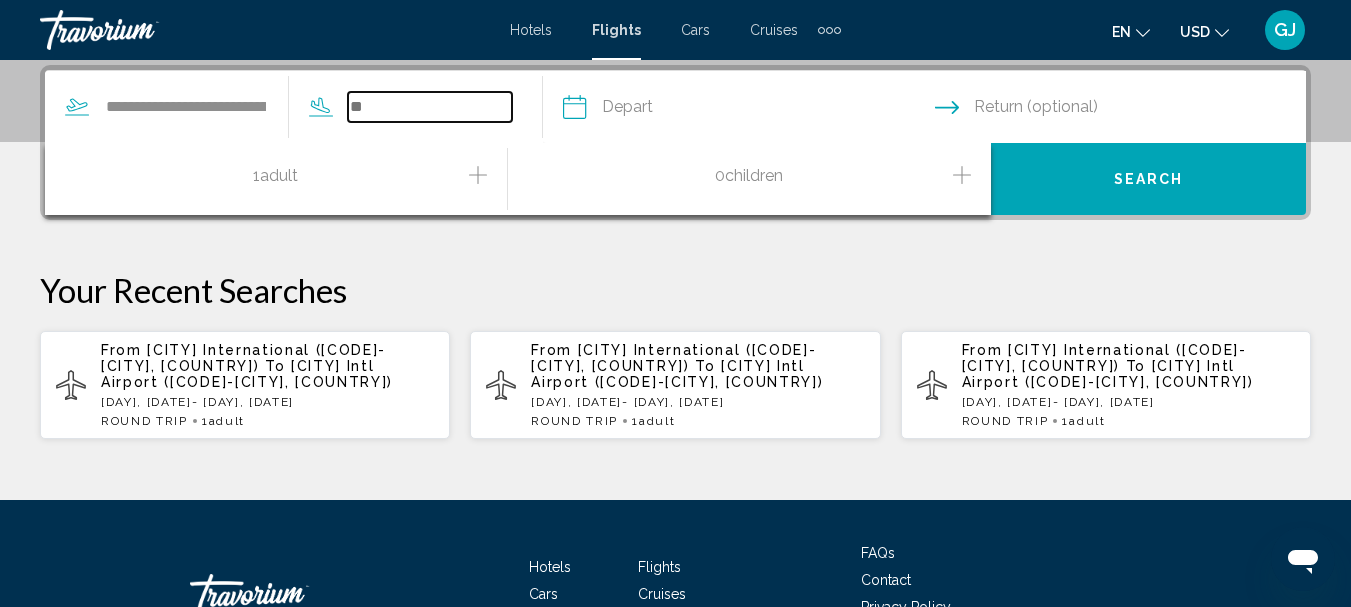 click at bounding box center (430, 107) 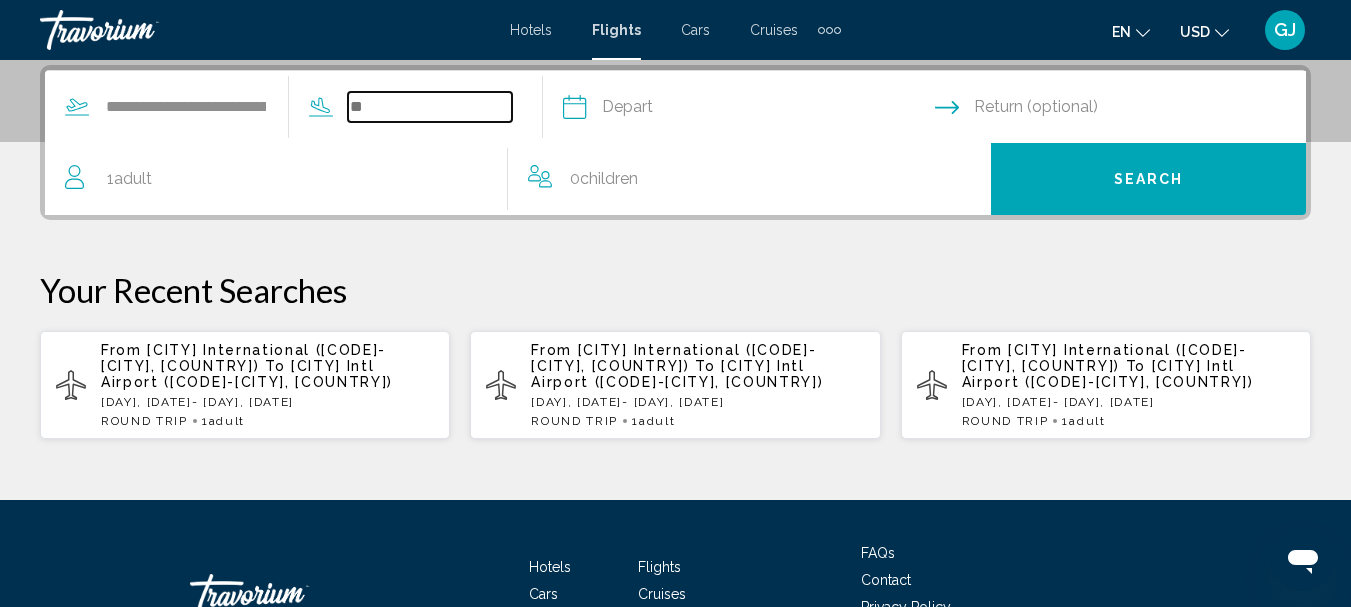 click at bounding box center (430, 107) 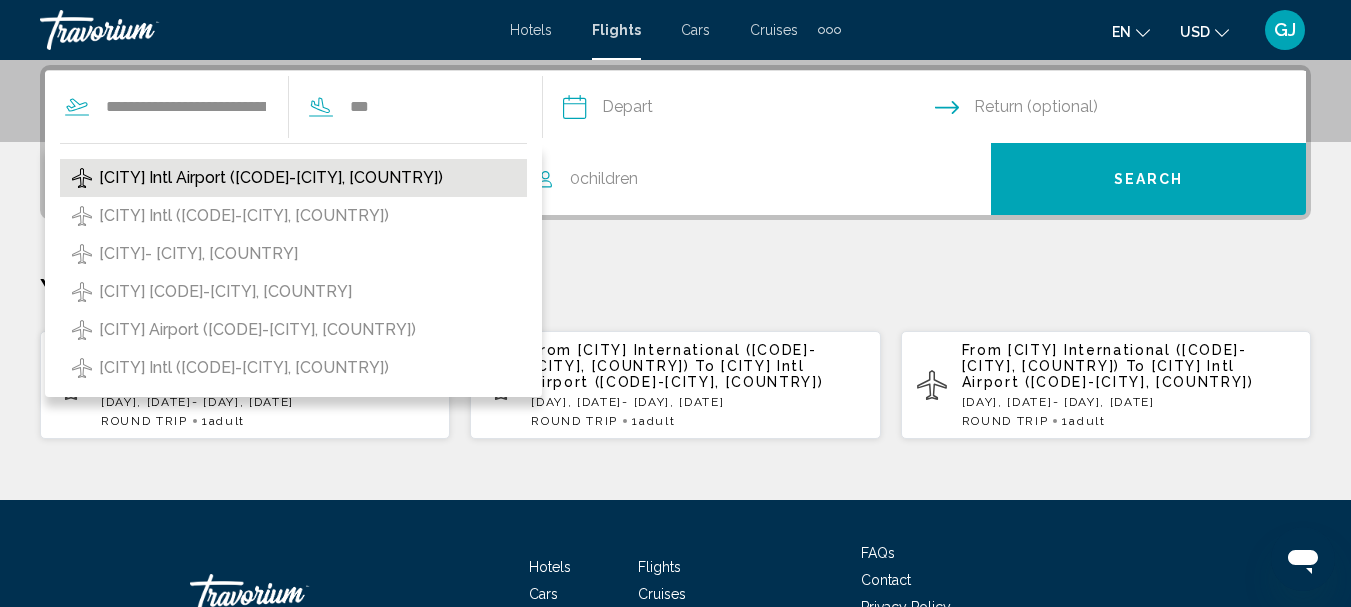 click on "[CITY] Intl Airport ([CODE]-[CITY], [COUNTRY])" at bounding box center [271, 178] 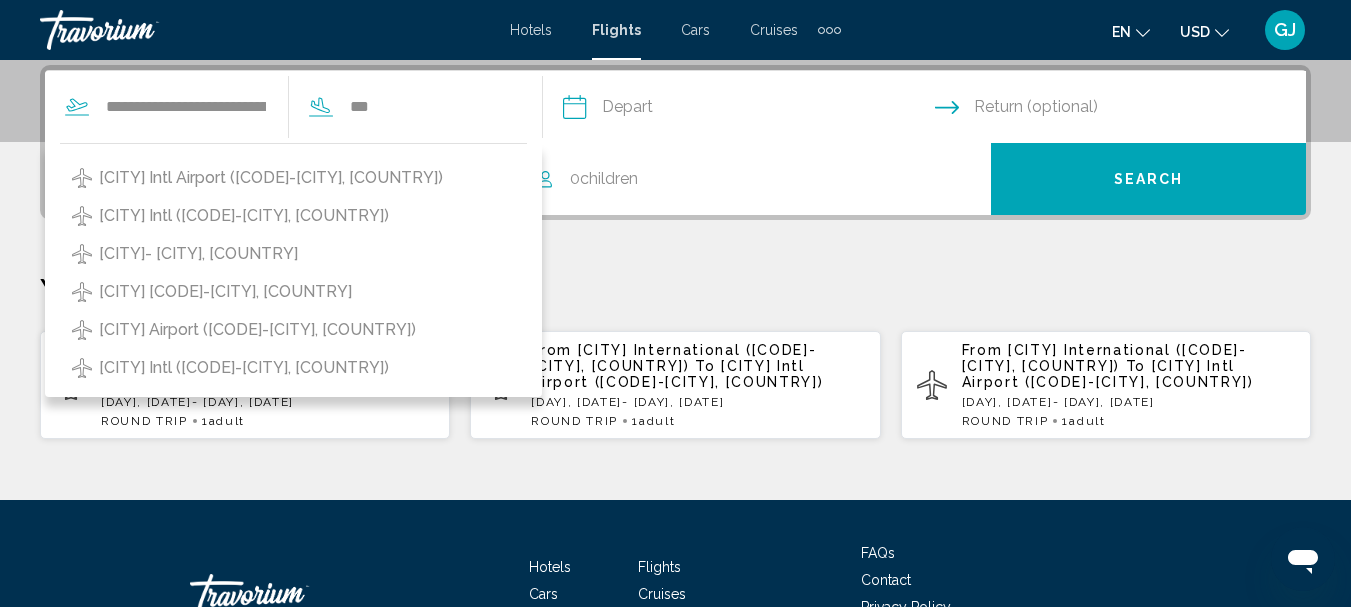 type on "**********" 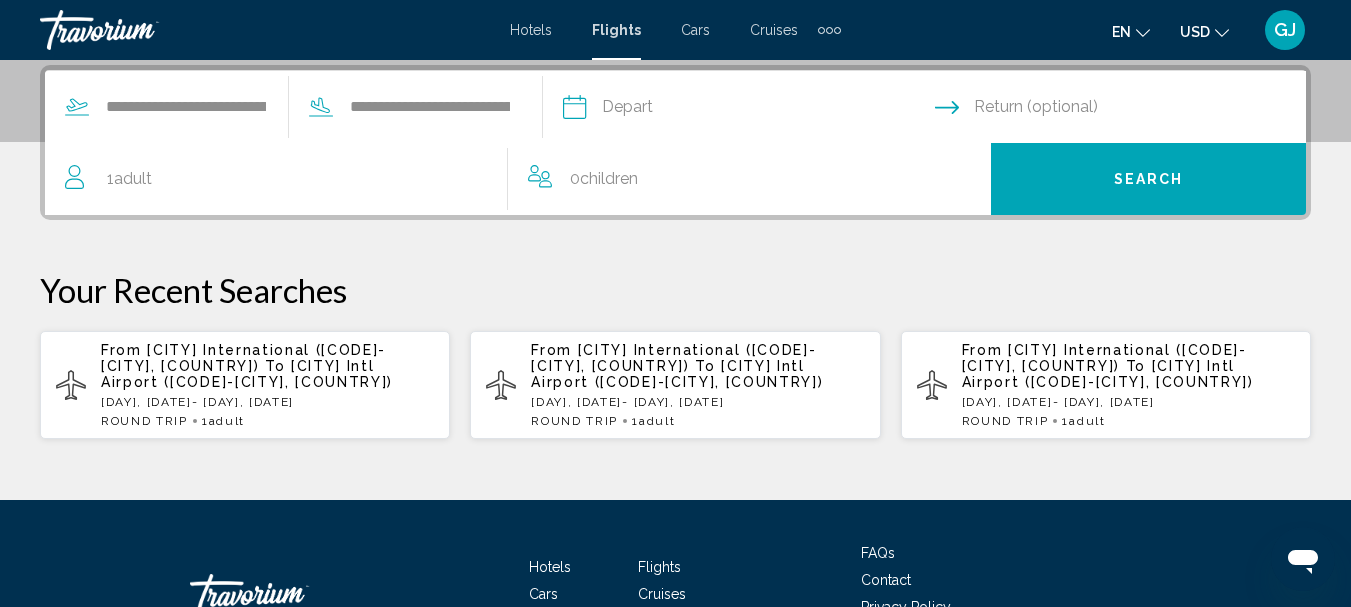 click on "1  Adult Adults" at bounding box center [286, 179] 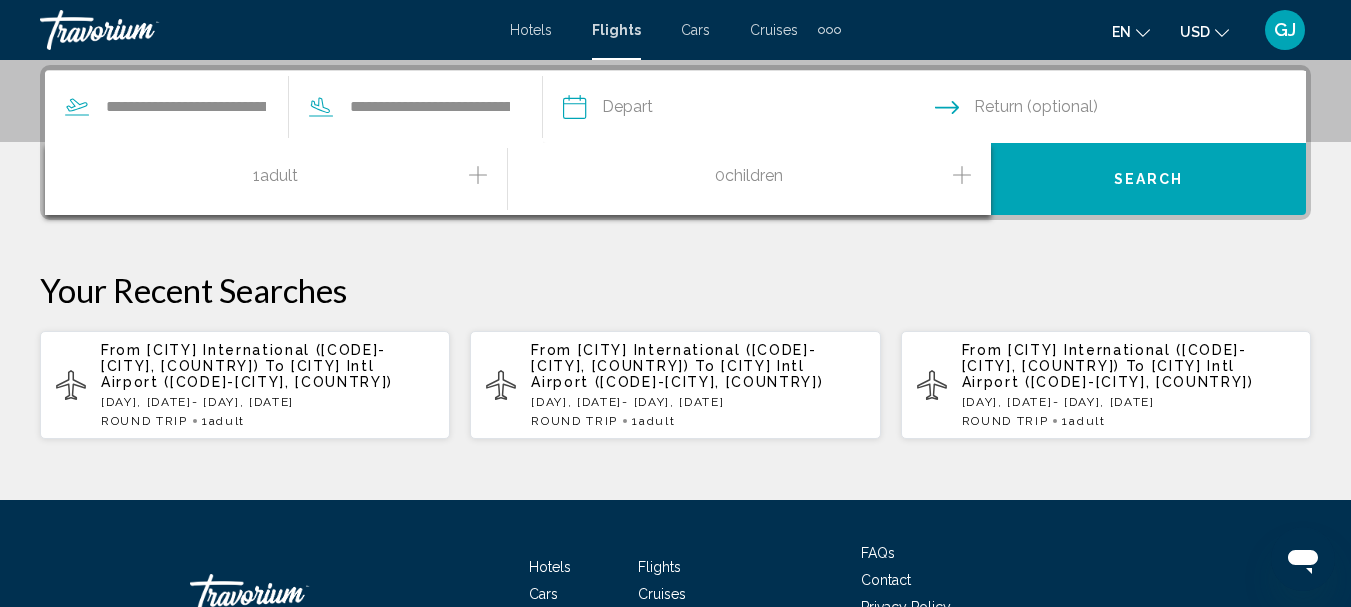 click at bounding box center (748, 110) 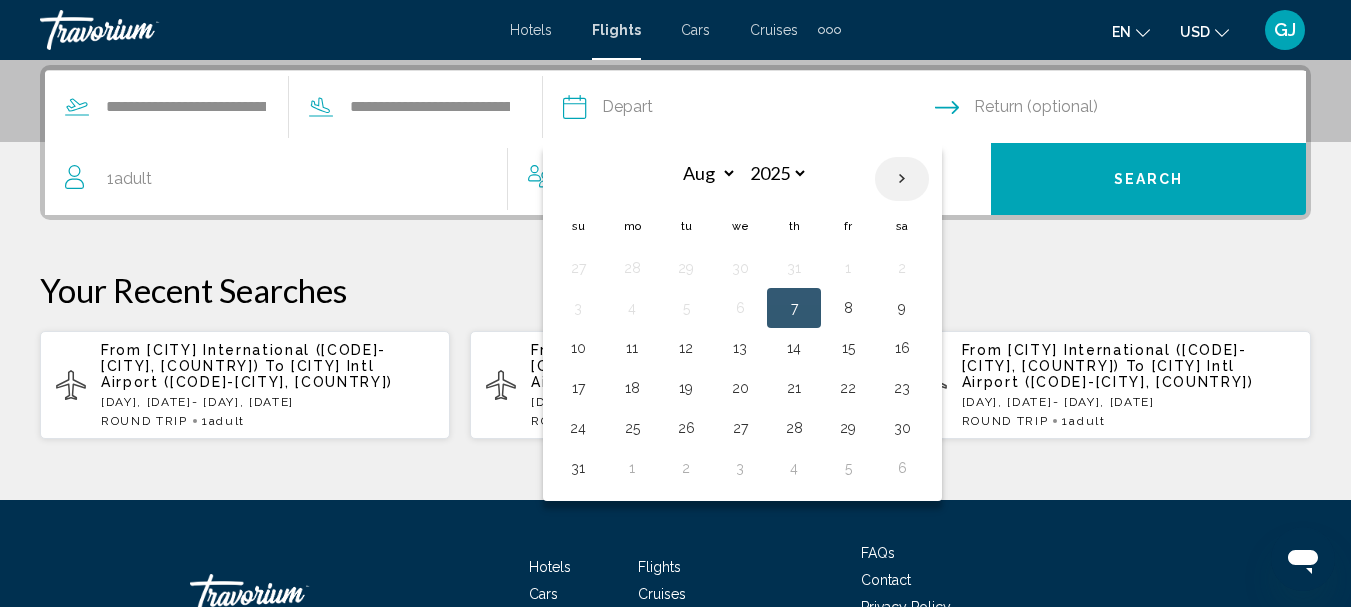 click at bounding box center [902, 179] 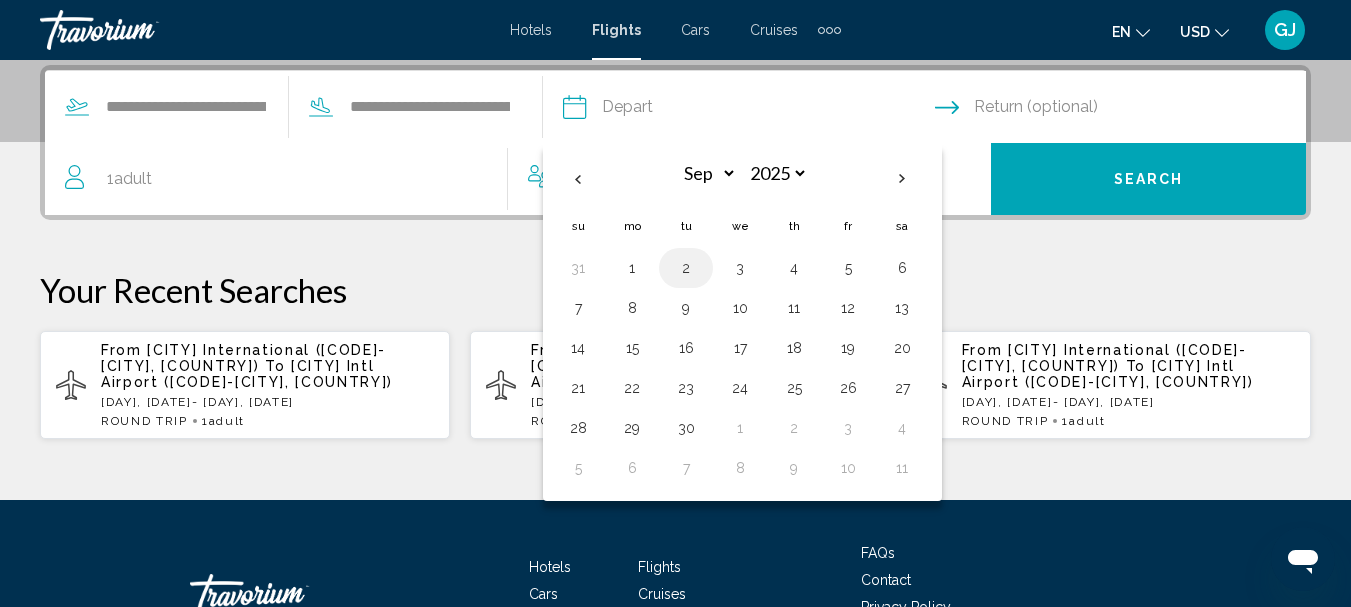 click on "2" at bounding box center [686, 268] 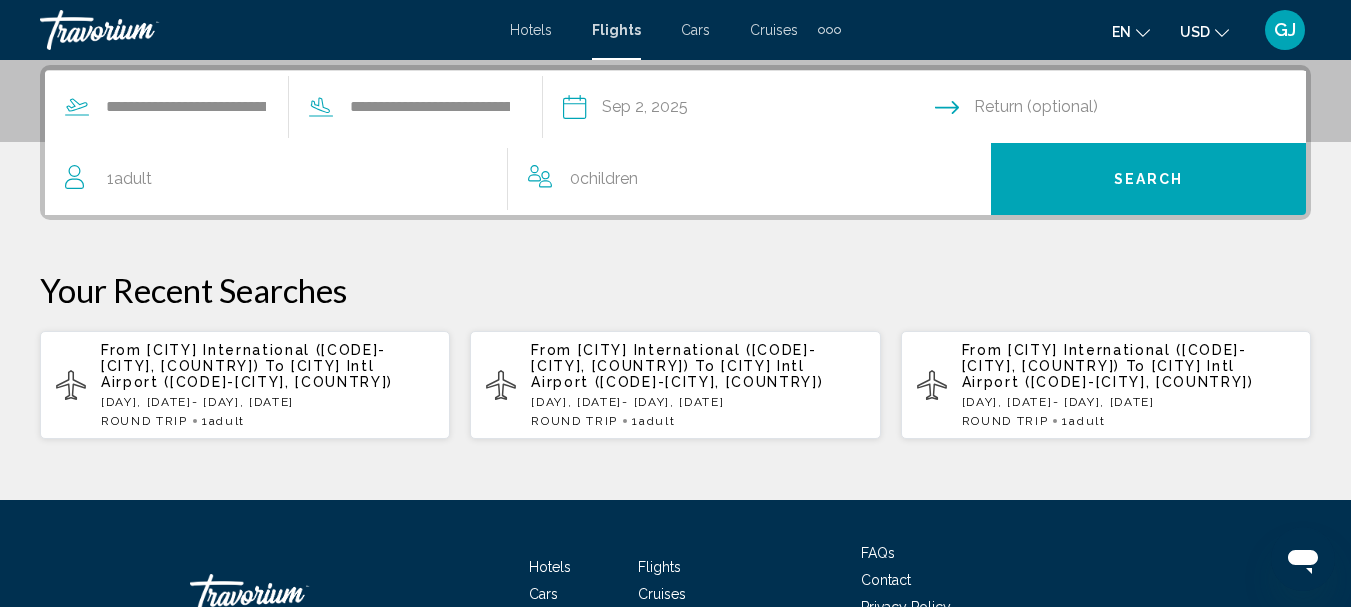 click at bounding box center (1125, 110) 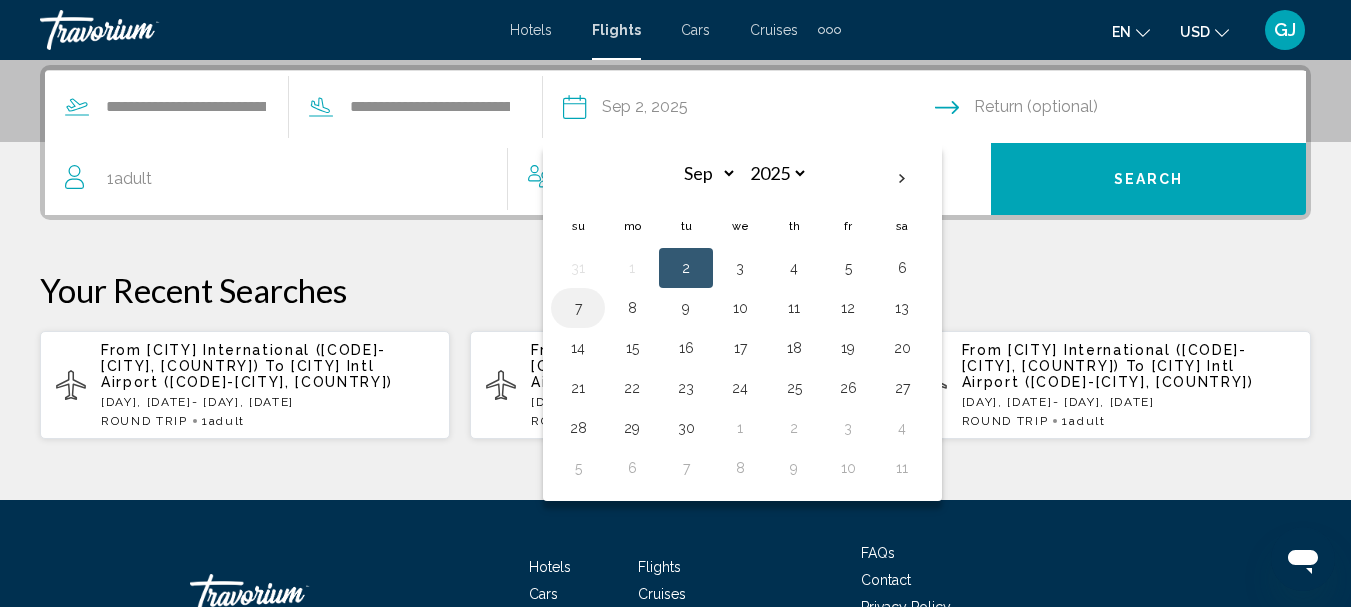 click on "7" at bounding box center [578, 308] 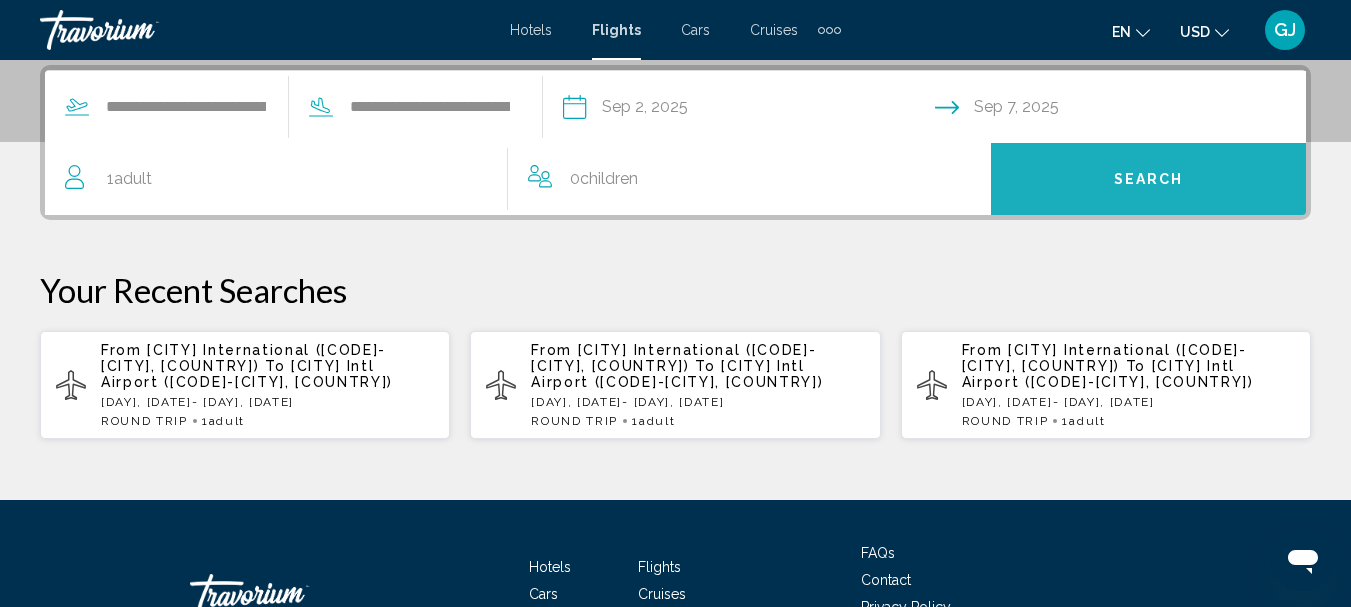 click on "Search" at bounding box center (1149, 180) 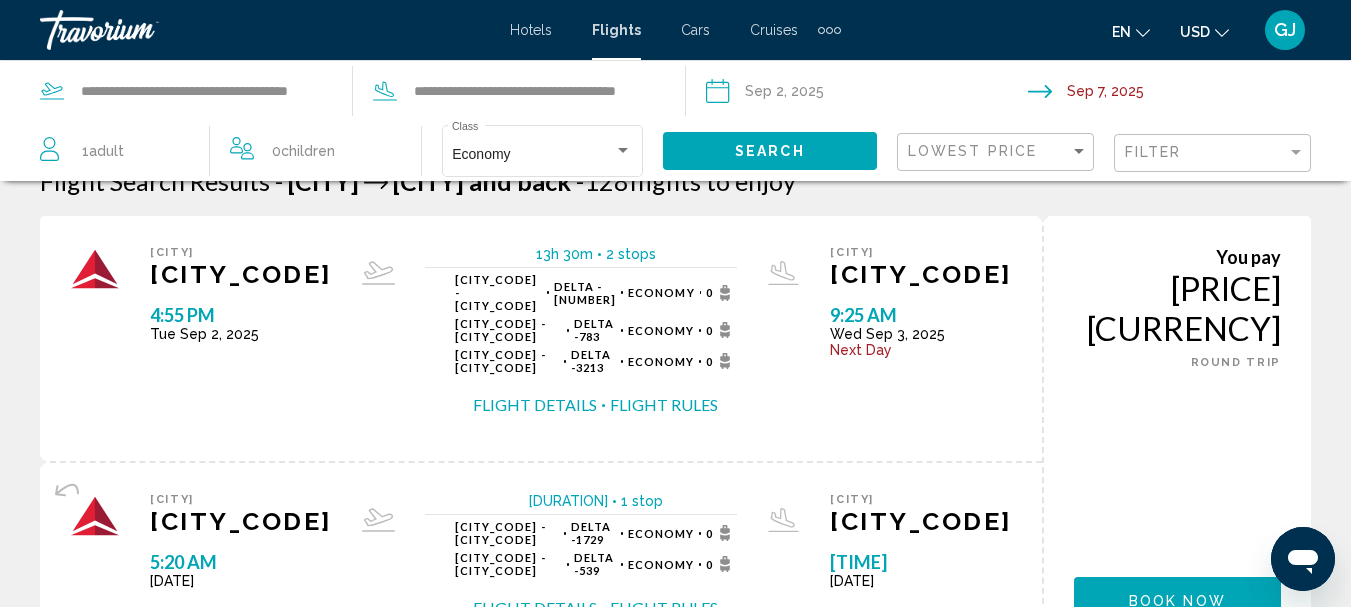 scroll, scrollTop: 0, scrollLeft: 0, axis: both 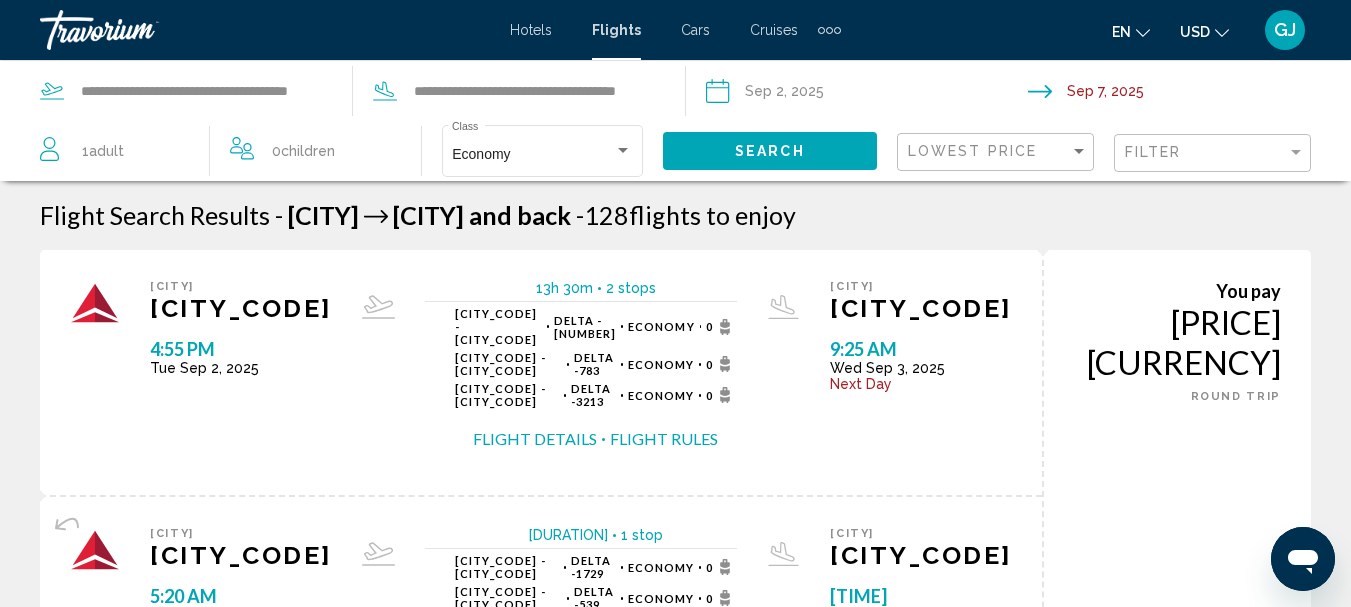 click on "Flight Details" at bounding box center [535, 439] 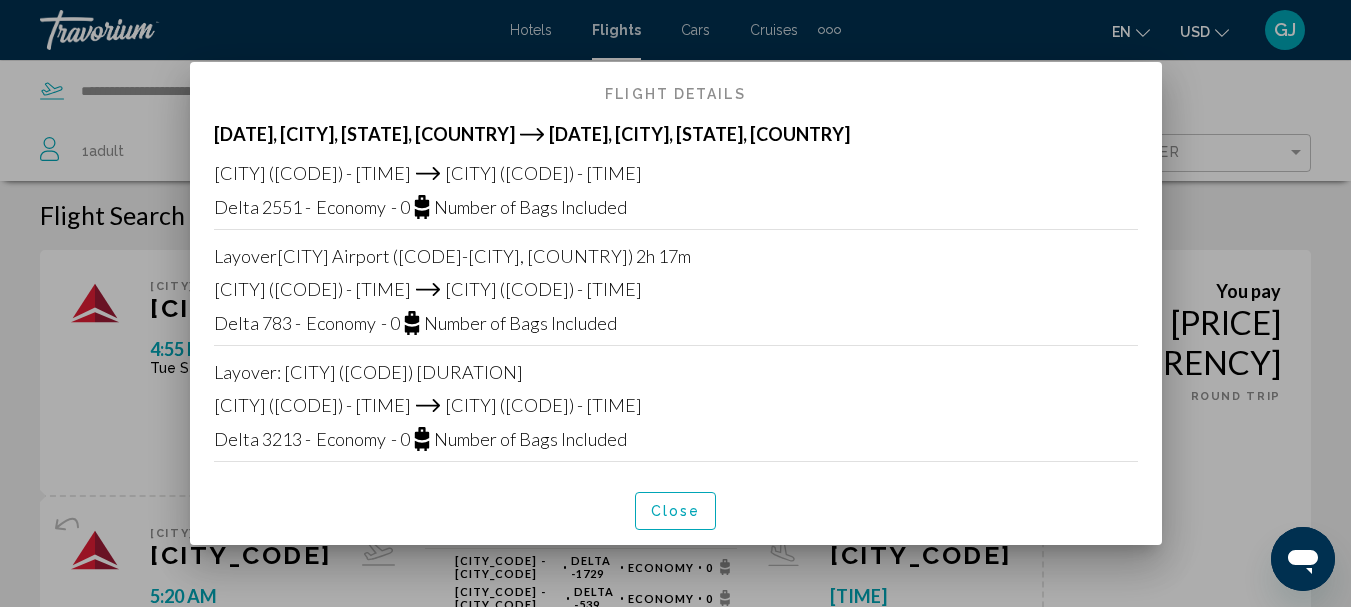 click on "[CITY] ([CODE]) - [TIME]
[CITY] ([CODE]) - [TIME]" at bounding box center [676, 405] 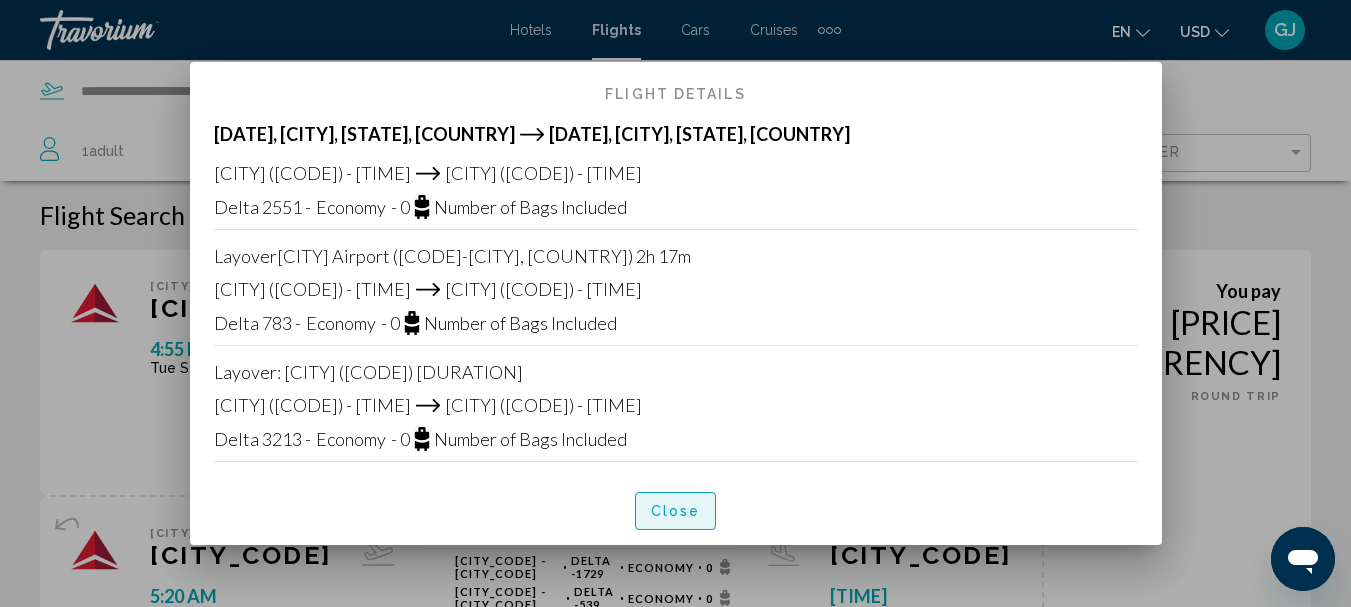 click on "Close" at bounding box center [676, 512] 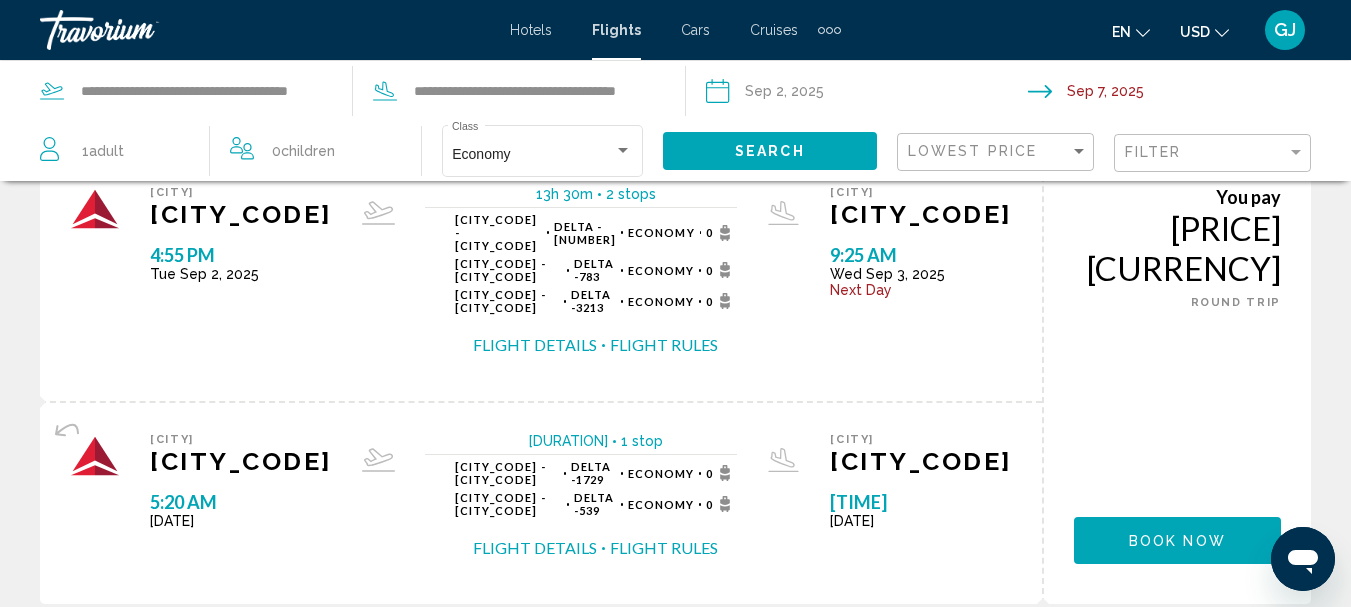 scroll, scrollTop: 0, scrollLeft: 0, axis: both 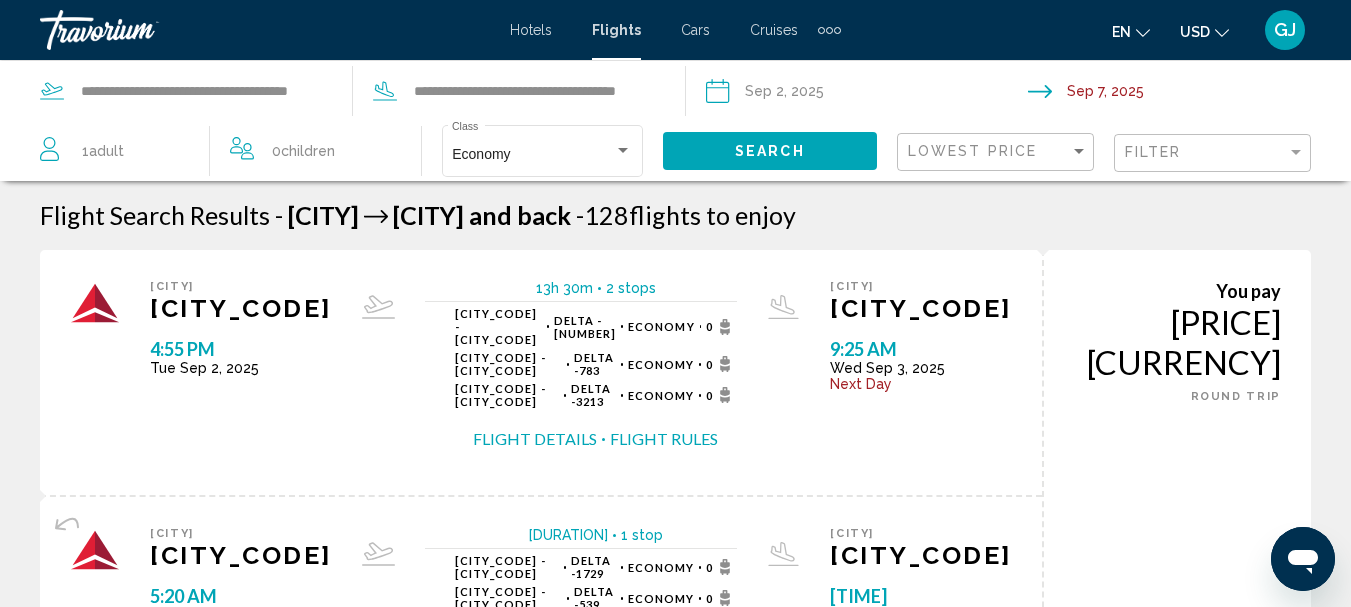 drag, startPoint x: 28, startPoint y: 250, endPoint x: 66, endPoint y: 375, distance: 130.64838 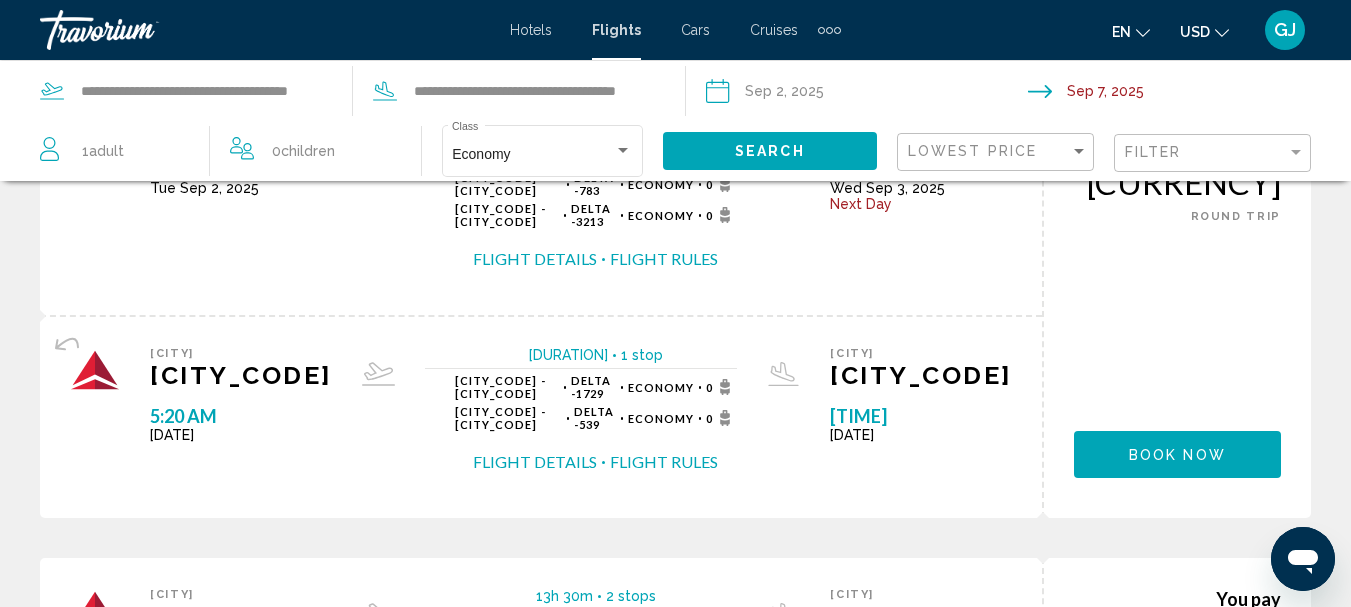 scroll, scrollTop: 185, scrollLeft: 0, axis: vertical 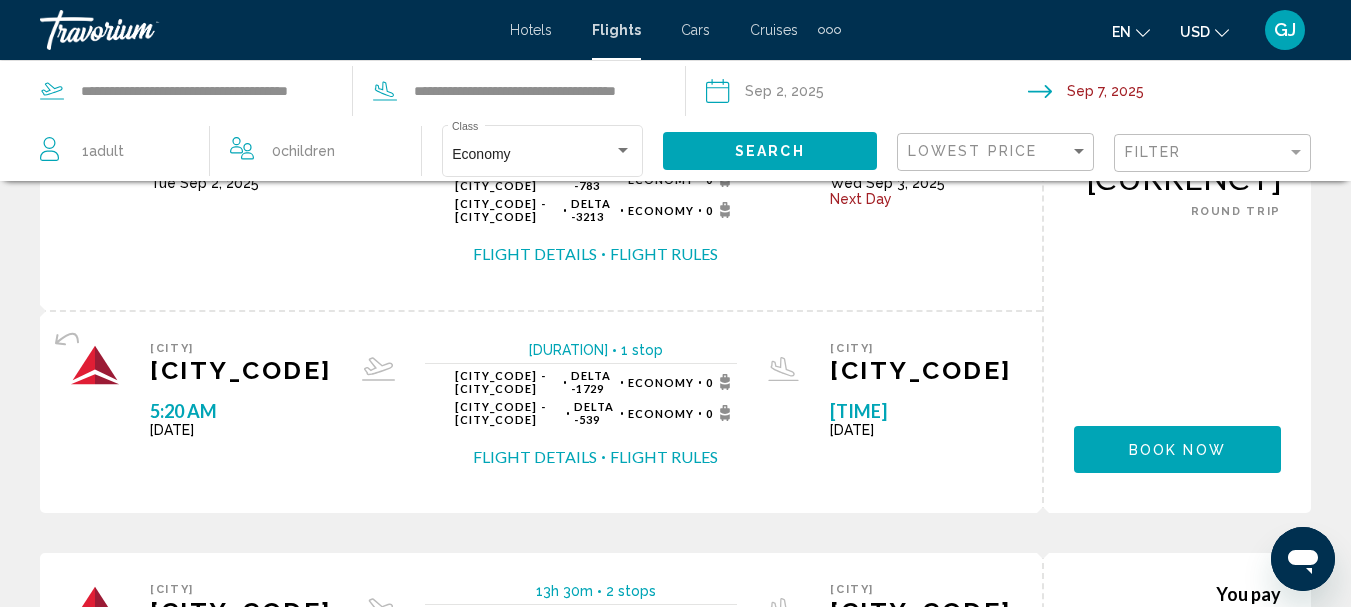 drag, startPoint x: 24, startPoint y: 246, endPoint x: 1027, endPoint y: 456, distance: 1024.7483 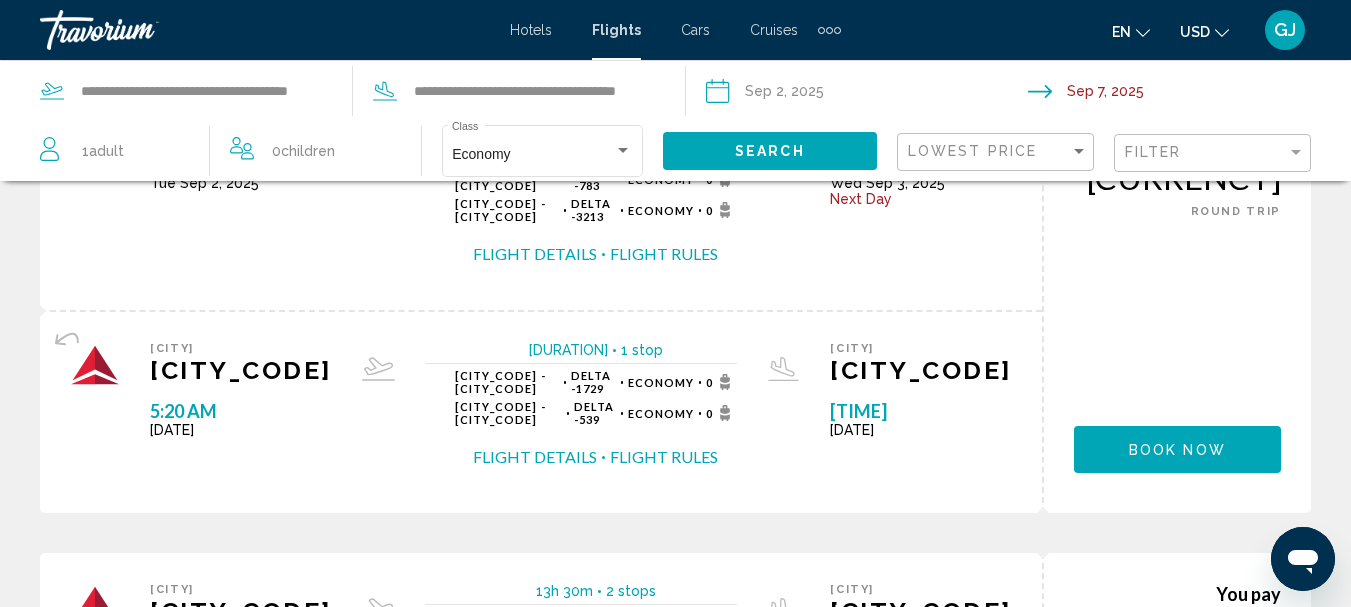 click on "Flight Search Results  -  [CITY]
[CITY] and back  [NUMBER]  flights to enjoy [CITY] [CODE] [TIME] [DATE]
[DURATION] [STOPS]
[STOPS] [CODE] - [CODE] [AIRLINE] - [FLIGHT_NUMBER] [CLASS] 0
[CODE] - [CODE] [AIRLINE] - [FLIGHT_NUMBER] [CLASS] 0
[CODE] - [CODE] [AIRLINE] - [FLIGHT_NUMBER] [CLASS] 0
Flight Details Flight Rules
[CITY] [CODE] [TIME] [DATE] Next Day Flight Details Flight Rules
[CITY] [CODE] [TIME] [DATE]
[DURATION] [STOPS]
[STOPS] [CODE] - [CODE] [AIRLINE] - [FLIGHT_NUMBER] [CLASS] 0
[CODE] - [CODE] [AIRLINE] - [FLIGHT_NUMBER] [CLASS] 0
Flight Details Flight Rules
1" at bounding box center [675, 1489] 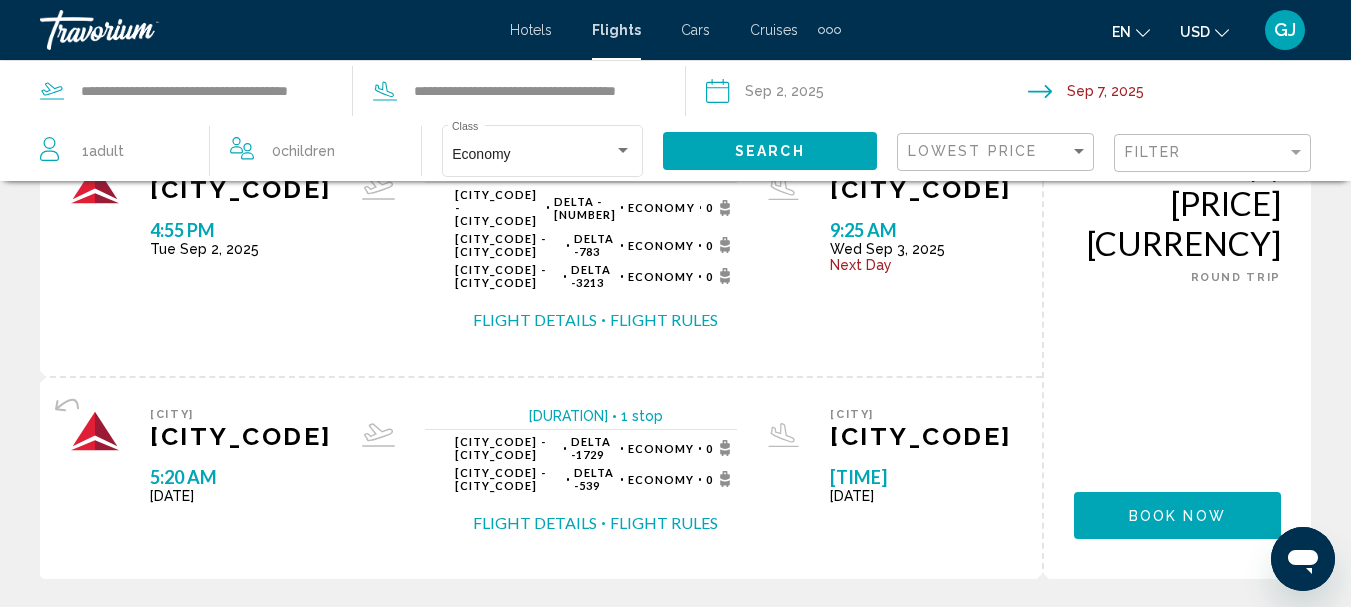 scroll, scrollTop: 85, scrollLeft: 0, axis: vertical 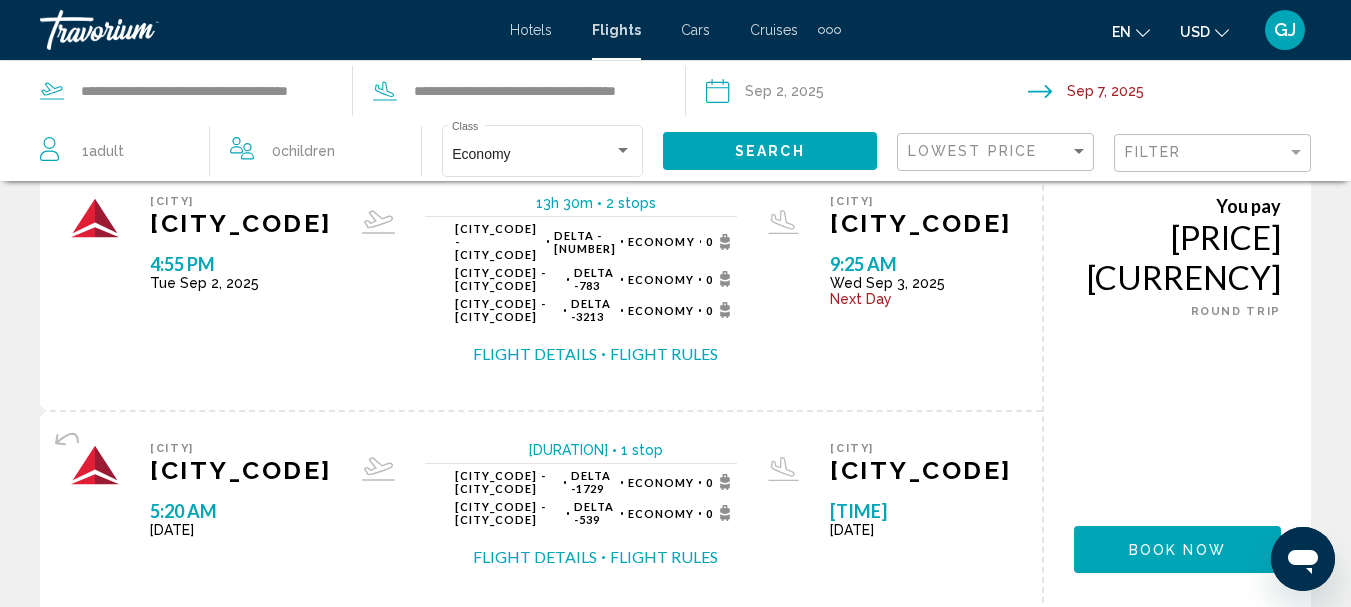 click on "[CITY] [CODE] [TIME] [DATE]
[DURATION] [STOPS]
[STOPS] [CODE] - [CODE] [AIRLINE] - [FLIGHT_NUMBER] [CLASS] 0
Flight Details Flight Rules
[CITY] [CODE] [TIME] [DATE] Next Day Flight Details Flight Rules" at bounding box center [541, 511] 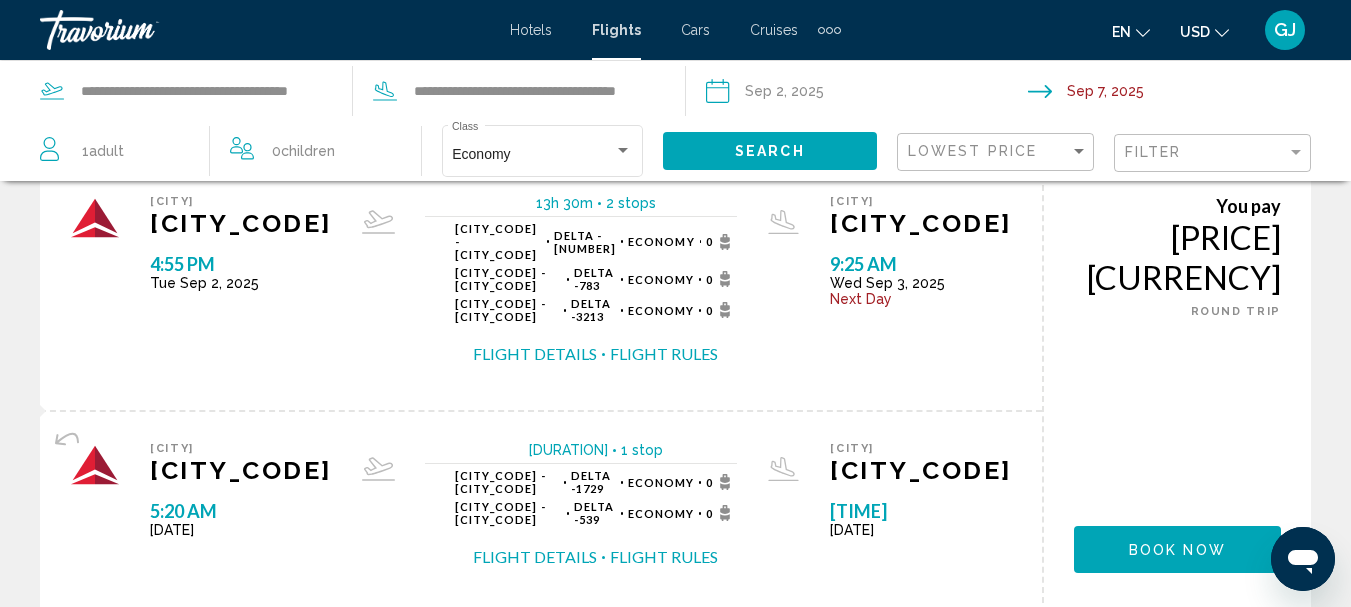 drag, startPoint x: 51, startPoint y: 188, endPoint x: 86, endPoint y: 351, distance: 166.71533 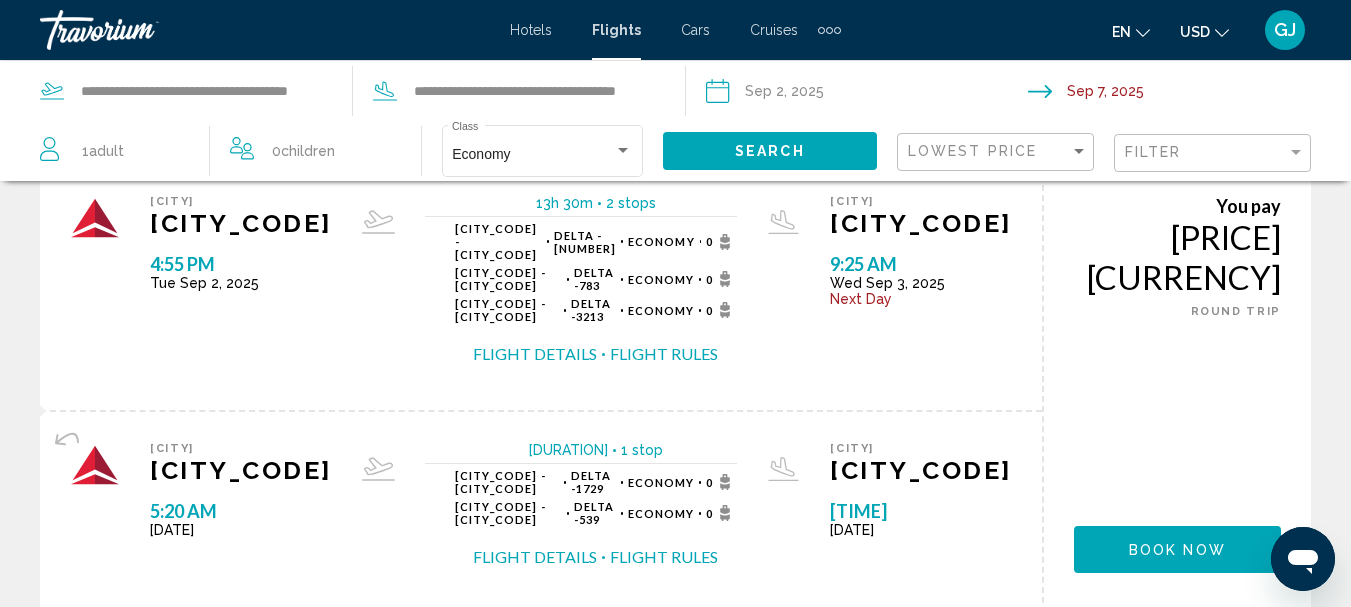 click on "[CITY] [CODE] [TIME] [DATE]
[DURATION] [STOPS]
[STOPS] [CODE] - [CODE] [AIRLINE] - [FLIGHT_NUMBER] [CLASS] 0
[CODE] - [CODE] [AIRLINE] - [FLIGHT_NUMBER] [CLASS] 0
[CODE] - [CODE] [AIRLINE] - [FLIGHT_NUMBER] [CLASS] 0
Flight Details Flight Rules
[CITY] [CODE] [TIME] [DATE] Next Day Flight Details Flight Rules" at bounding box center [541, 287] 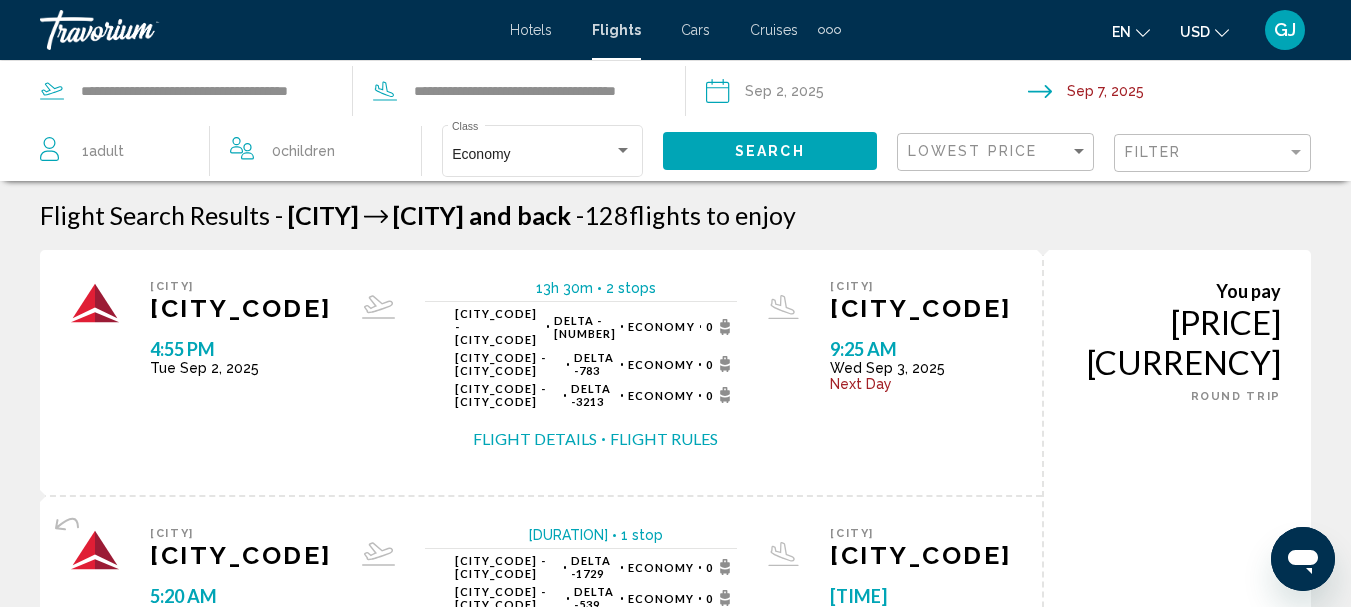 drag, startPoint x: 70, startPoint y: 255, endPoint x: 1283, endPoint y: 379, distance: 1219.3215 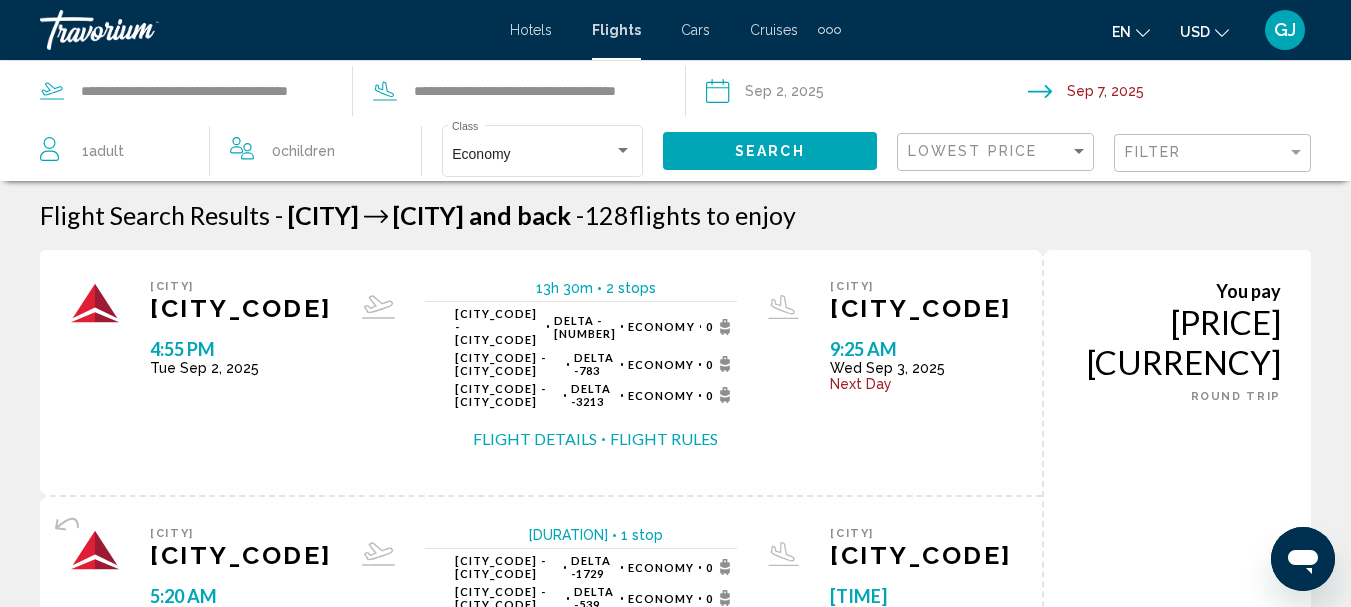 click on "[CITY] [CODE] [TIME] [DATE]
[DURATION] [STOPS]
[STOPS] [CODE] - [CODE] [AIRLINE] - [FLIGHT_NUMBER] [CLASS] 0
[CODE] - [CODE] [AIRLINE] - [FLIGHT_NUMBER] [CLASS] 0
[CODE] - [CODE] [AIRLINE] - [FLIGHT_NUMBER] [CLASS] 0
Flight Details Flight Rules
[CITY] [CODE] [TIME] [DATE] Next Day Flight Details Flight Rules
[CITY] [CODE] [TIME] [DATE]
[DURATION] [STOPS]
[STOPS] [CODE] - [CODE] [AIRLINE] - [FLIGHT_NUMBER] [CLASS] 0
[CODE] - [CODE] [AIRLINE] - [FLIGHT_NUMBER] [CLASS] 0
Flight Details Flight Rules
[CITY] [CODE] [TIME] [DATE] Next Day Flight Details Flight Rules  0" at bounding box center [675, 474] 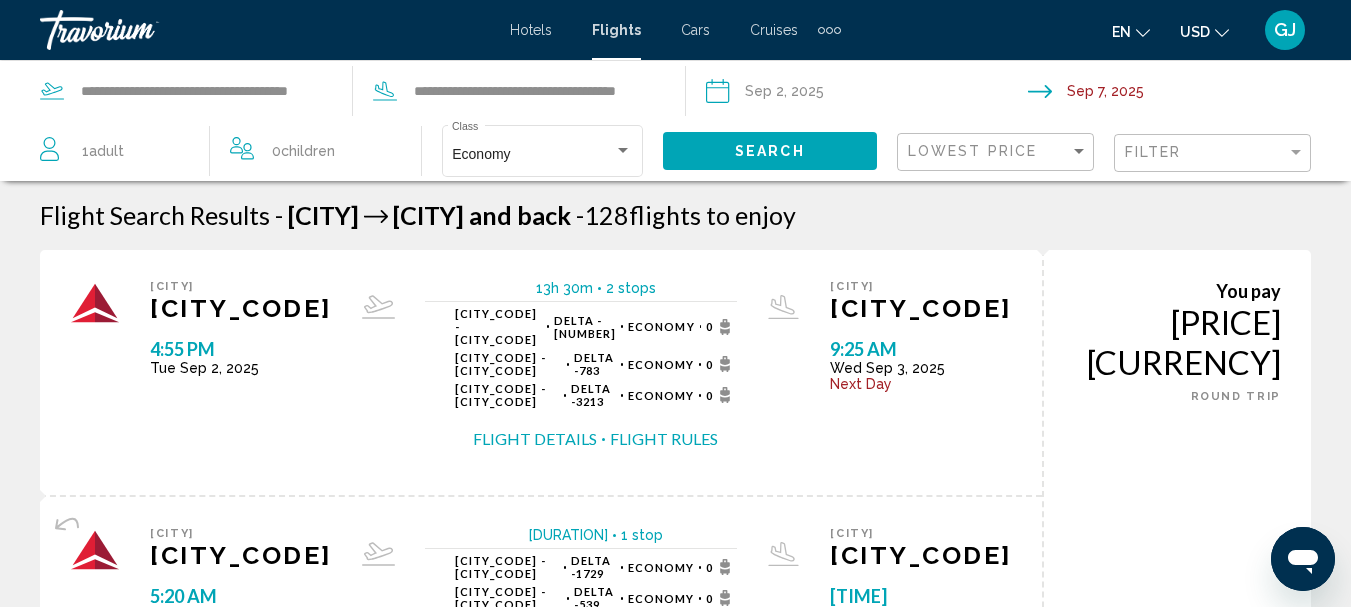 copy on "[CITY] [CODE] [TIME] [DATE]
[DURATION] [STOPS]
[STOPS] [CODE] - [CODE] [AIRLINE] - [FLIGHT_NUMBER] [CLASS] 0
[CODE] - [CODE] [AIRLINE] - [FLIGHT_NUMBER] [CLASS] 0
[CODE] - [CODE] [AIRLINE] - [FLIGHT_NUMBER] [CLASS] 0
Flight Details Flight Rules
[CITY] [CODE] [TIME] [DATE] Next Day Flight Details Flight Rules
[CITY] [CODE] [TIME] [DATE]
[DURATION] [STOPS]
[STOPS] [CODE] - [CODE] [AIRLINE] - [FLIGHT_NUMBER] [CLASS] 0
[CODE] - [CODE] [AIRLINE] - [FLIGHT_NUMBER] [CLASS] 0
Flight Details Flight Rules
[CITY] [CODE] [TIME] [DATE] Next Day Flight Details Flight Rules You pay  [PRICE] [CURRENCY]  ONE WAY ROUND TRIP" 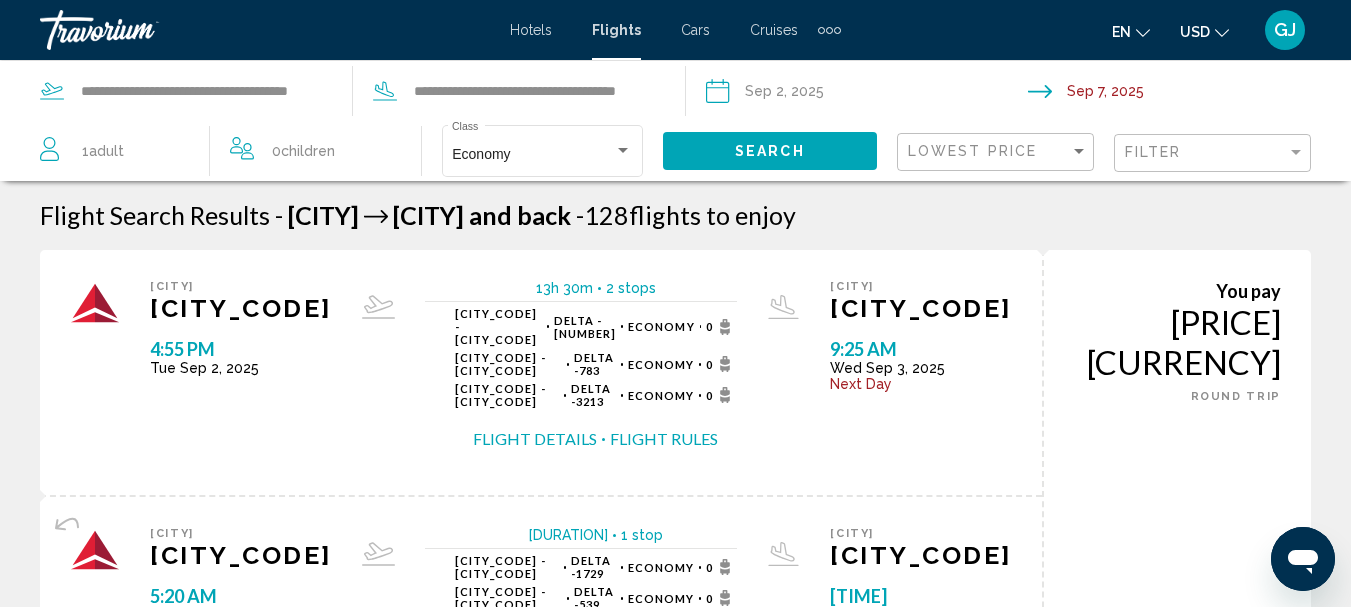 drag, startPoint x: 181, startPoint y: 303, endPoint x: 205, endPoint y: 327, distance: 33.941124 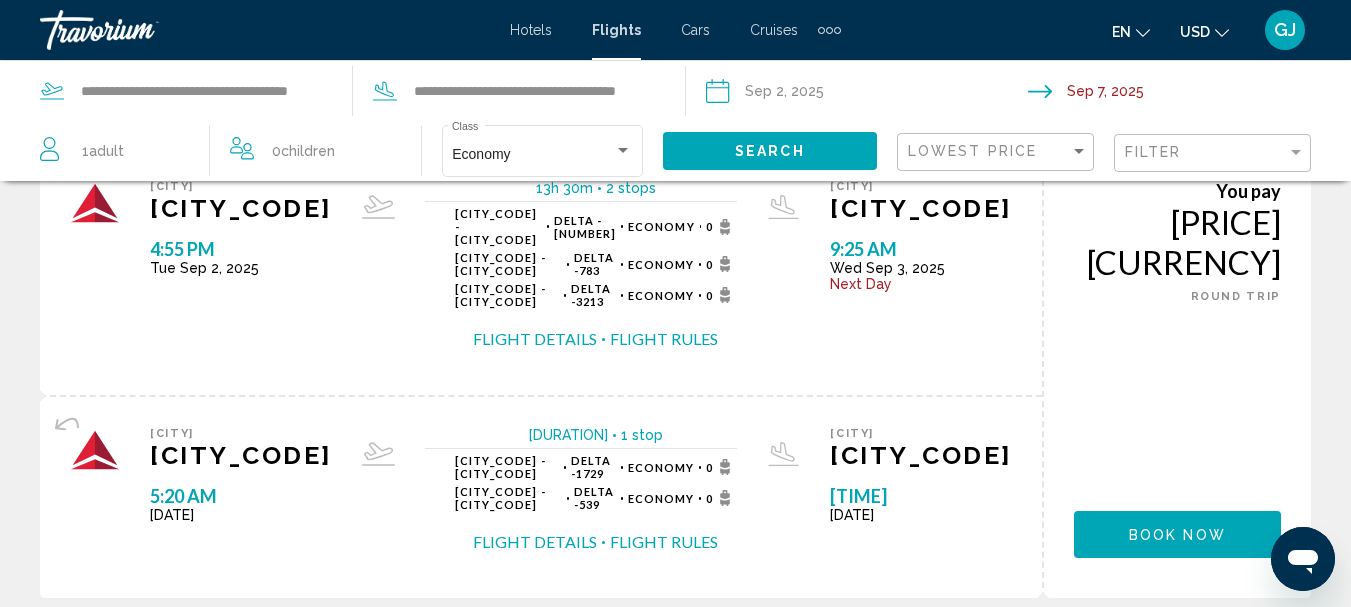 scroll, scrollTop: 0, scrollLeft: 0, axis: both 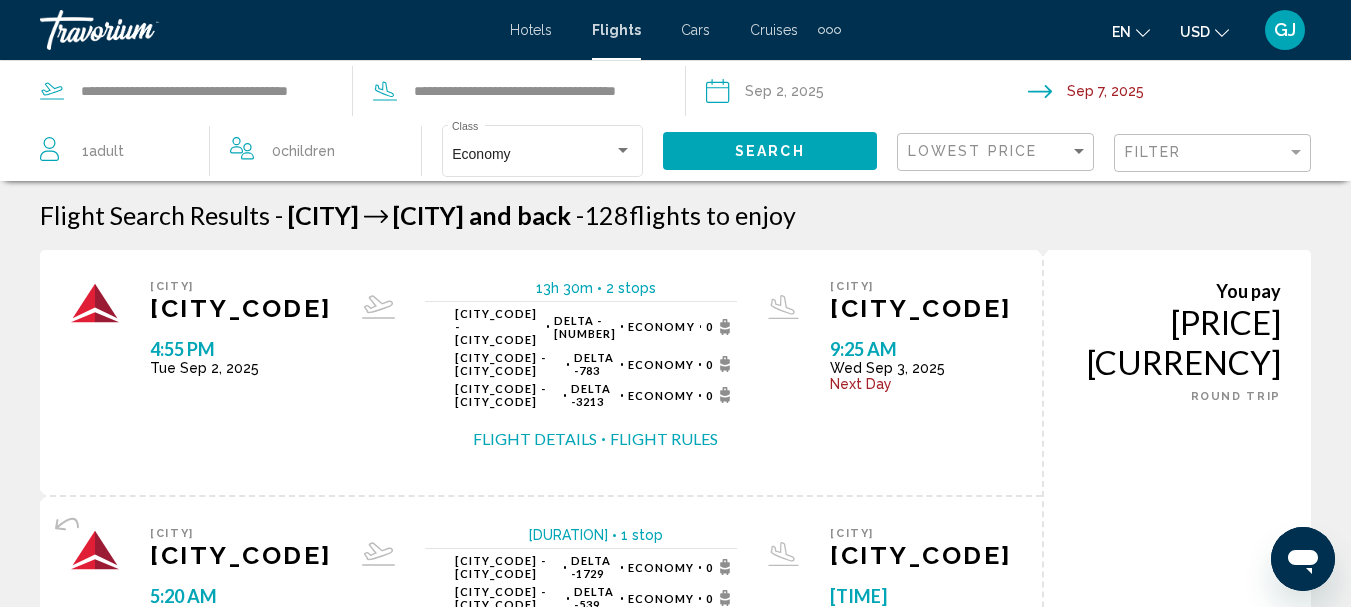 drag, startPoint x: 955, startPoint y: 201, endPoint x: 771, endPoint y: 376, distance: 253.93109 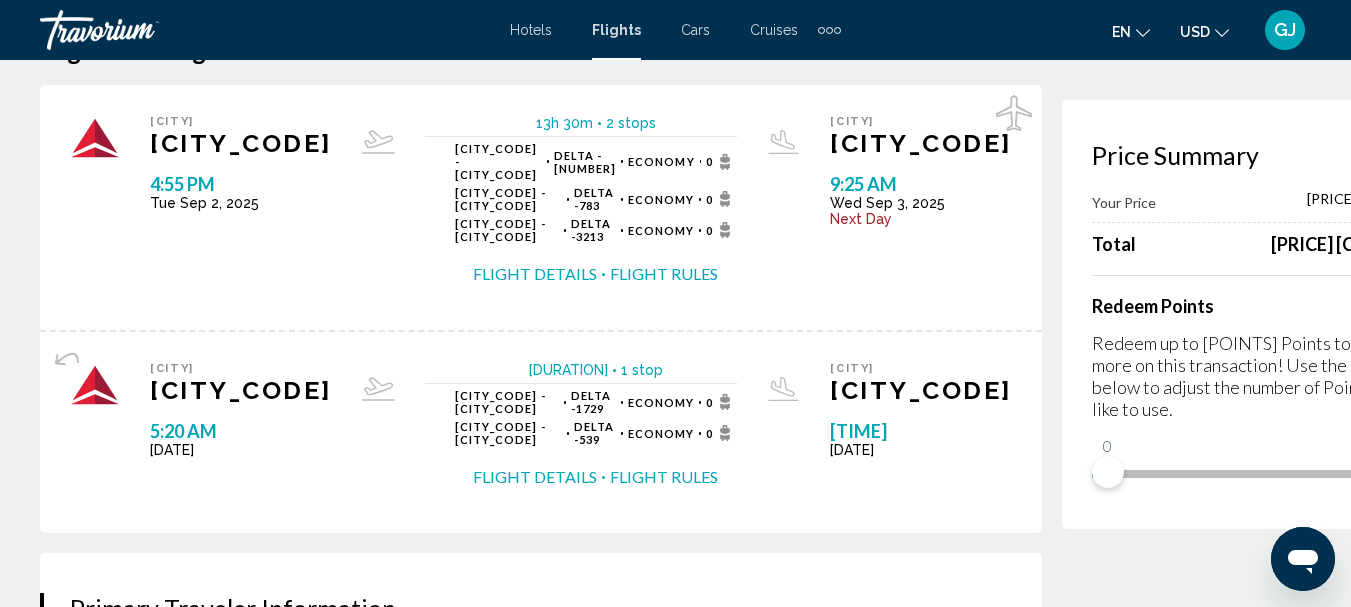 scroll, scrollTop: 100, scrollLeft: 0, axis: vertical 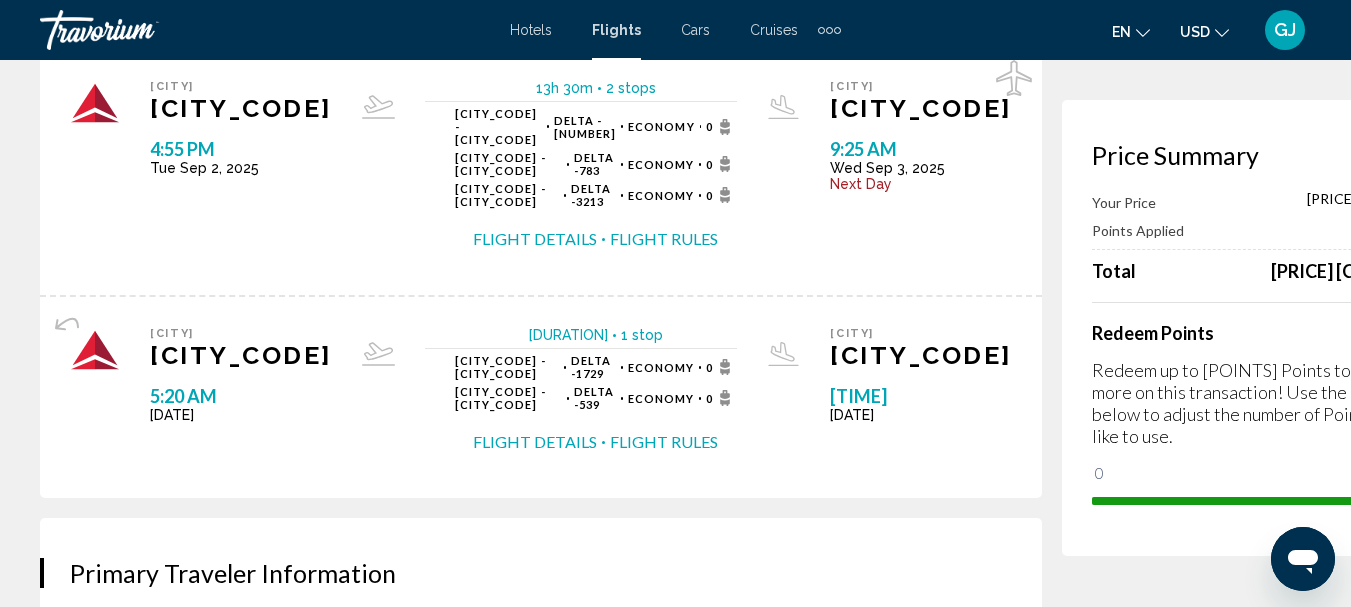 drag, startPoint x: 949, startPoint y: 445, endPoint x: 1306, endPoint y: 455, distance: 357.14 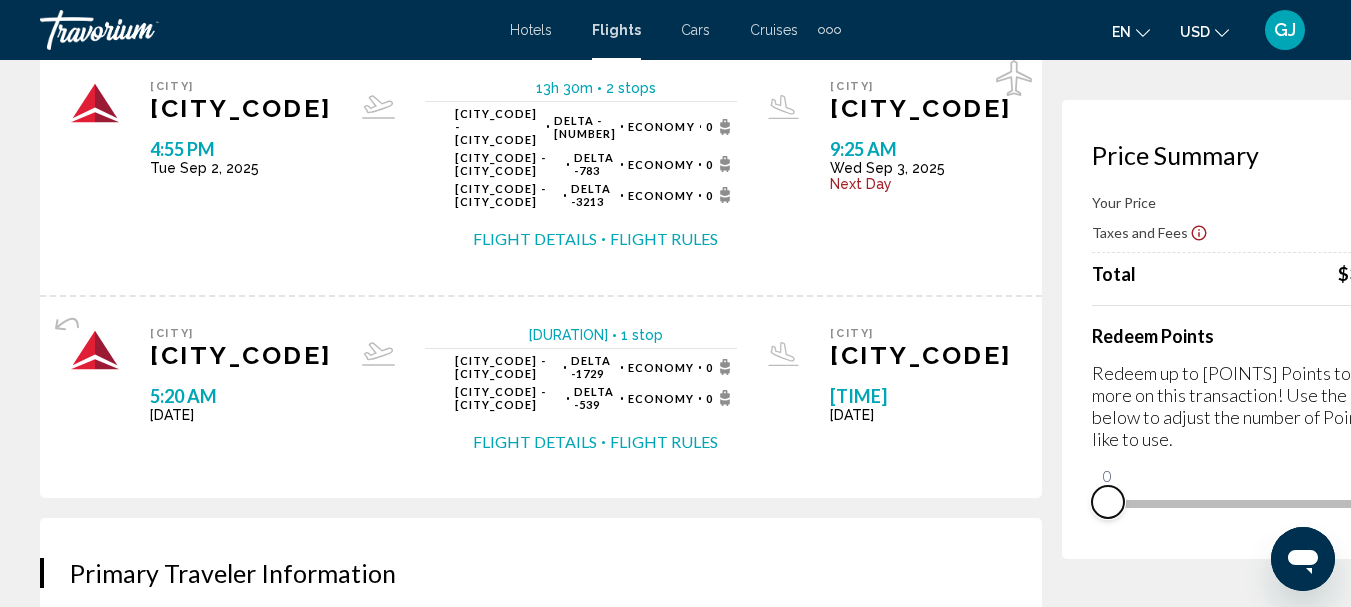drag, startPoint x: 1145, startPoint y: 510, endPoint x: 909, endPoint y: 520, distance: 236.21178 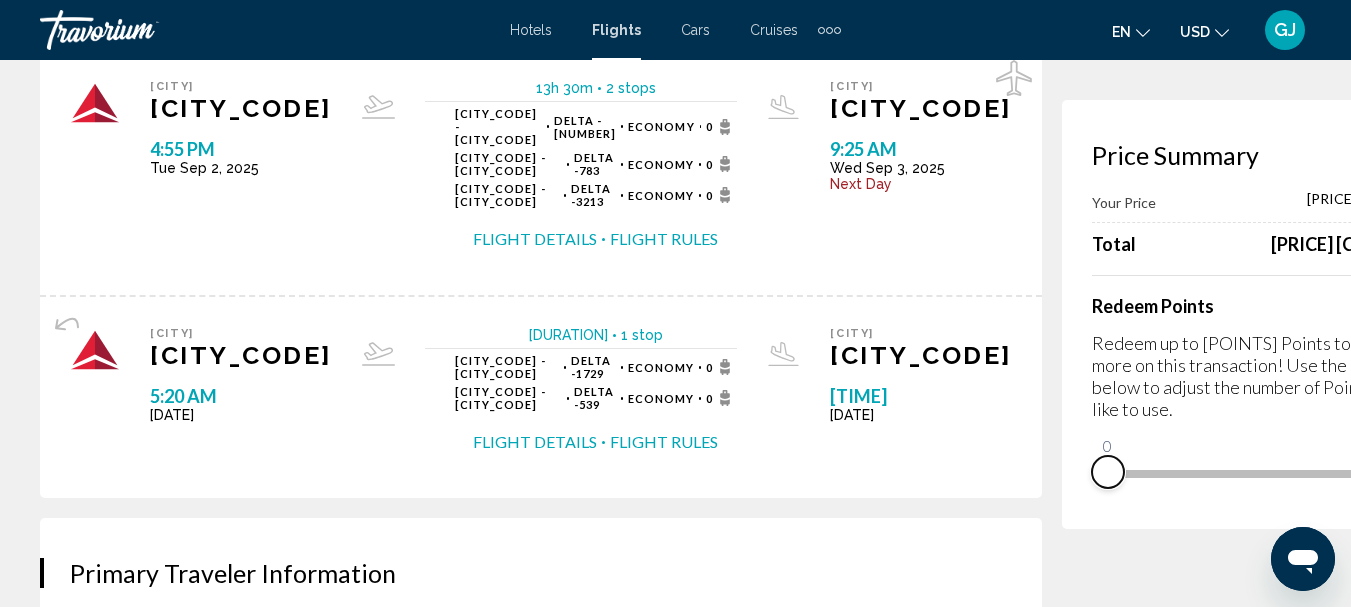 click at bounding box center [1108, 472] 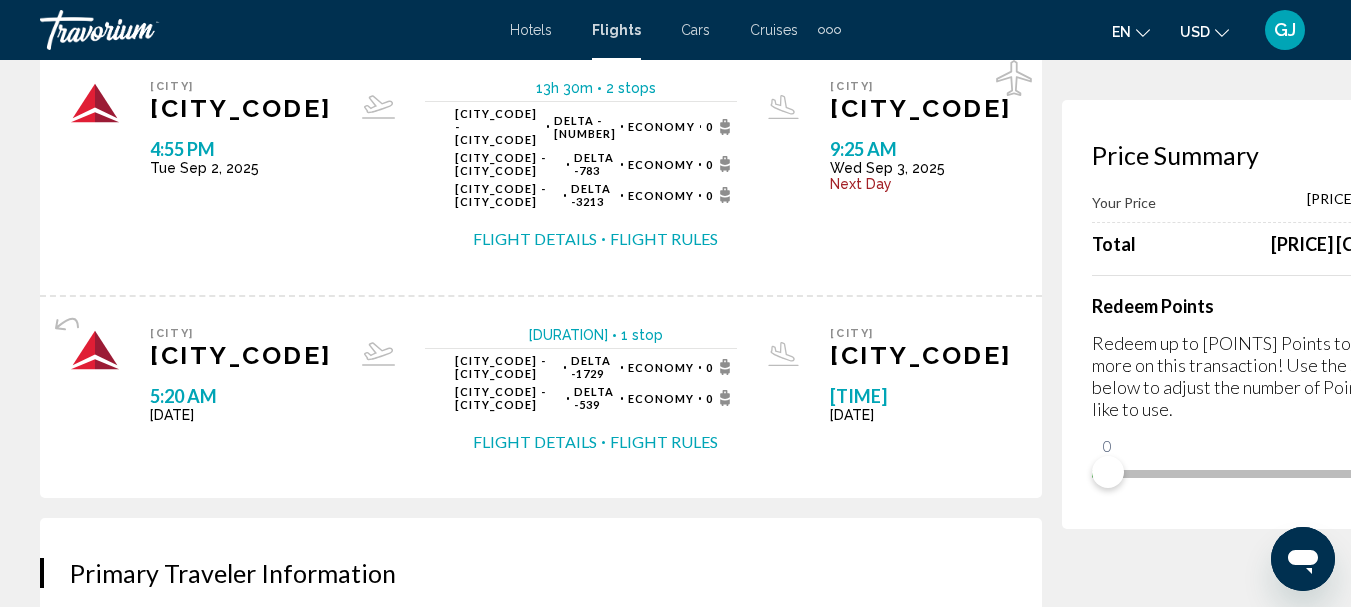click on "0" at bounding box center [1107, 446] 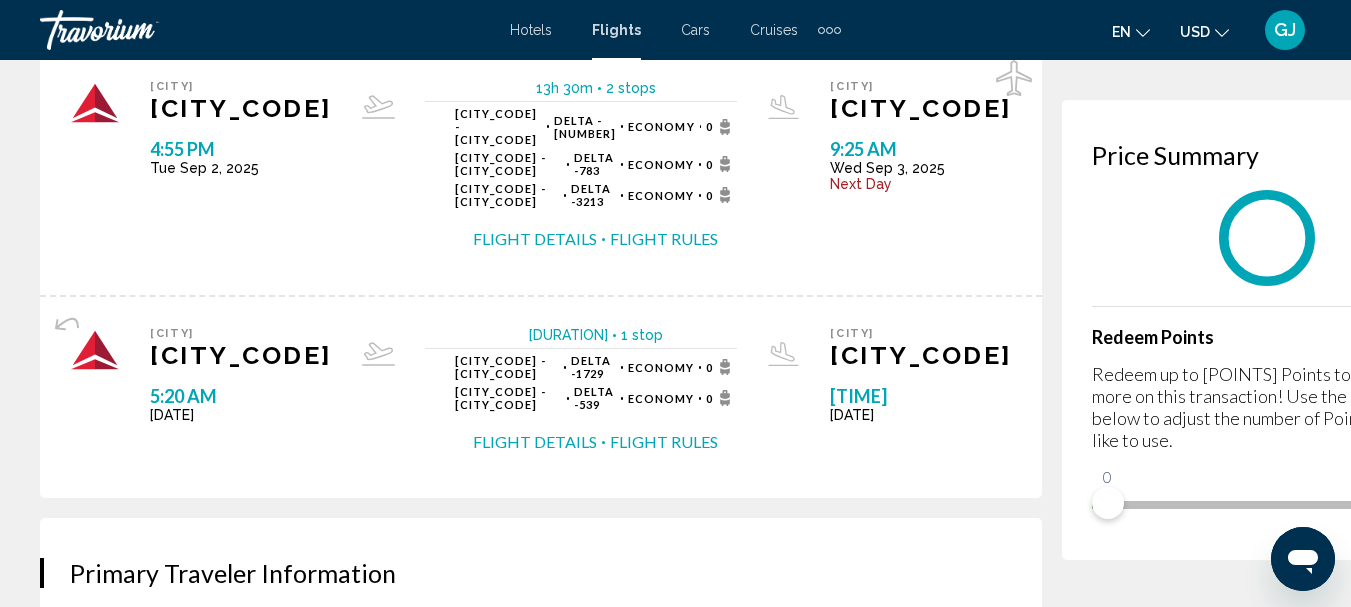click on "0" at bounding box center [1107, 477] 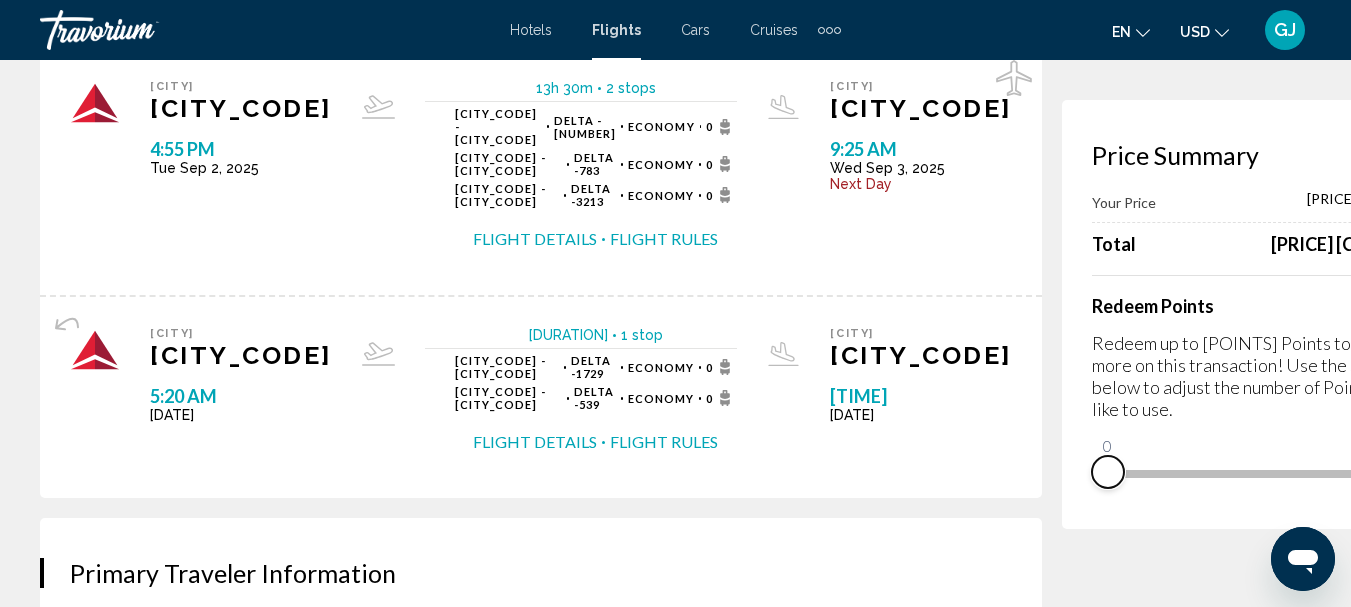 click at bounding box center [1108, 472] 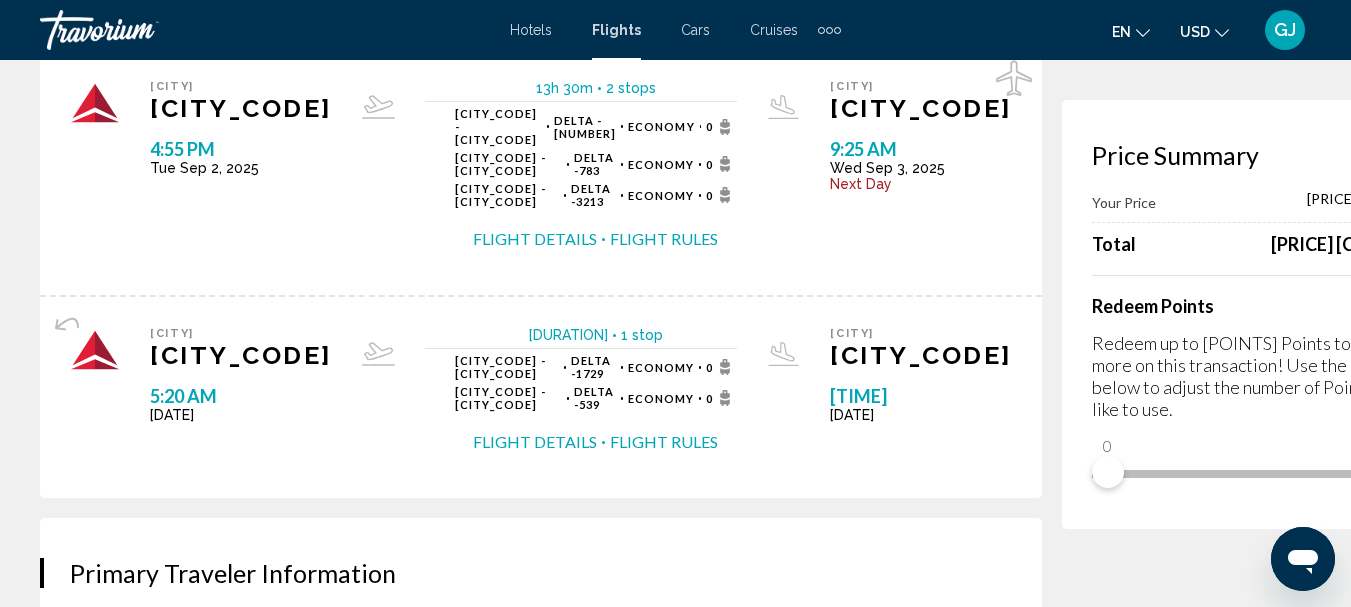 click on "0" at bounding box center [1107, 446] 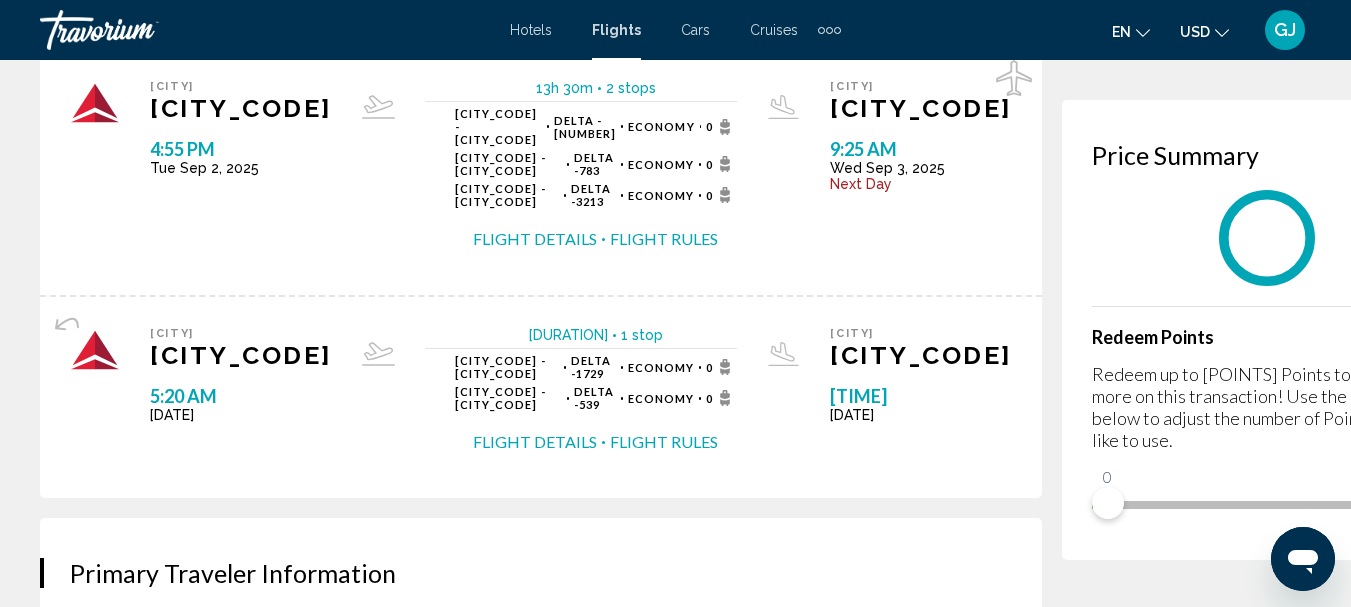 click on "0" at bounding box center (1107, 477) 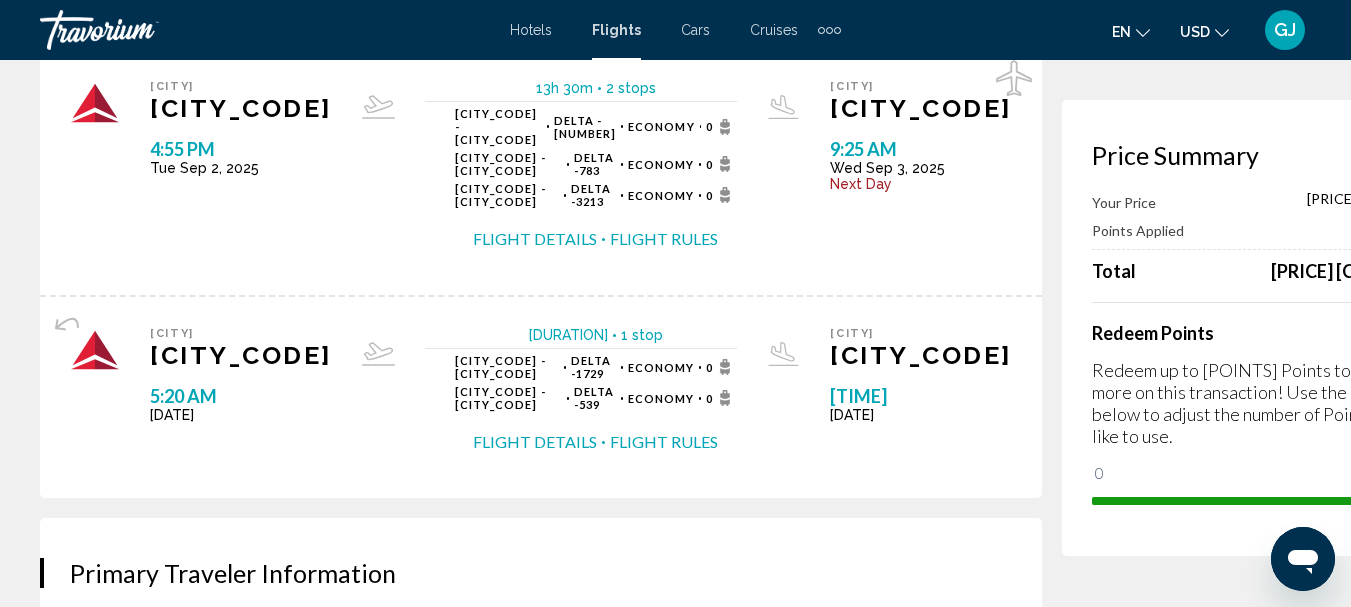 drag, startPoint x: 948, startPoint y: 488, endPoint x: 1300, endPoint y: 484, distance: 352.02274 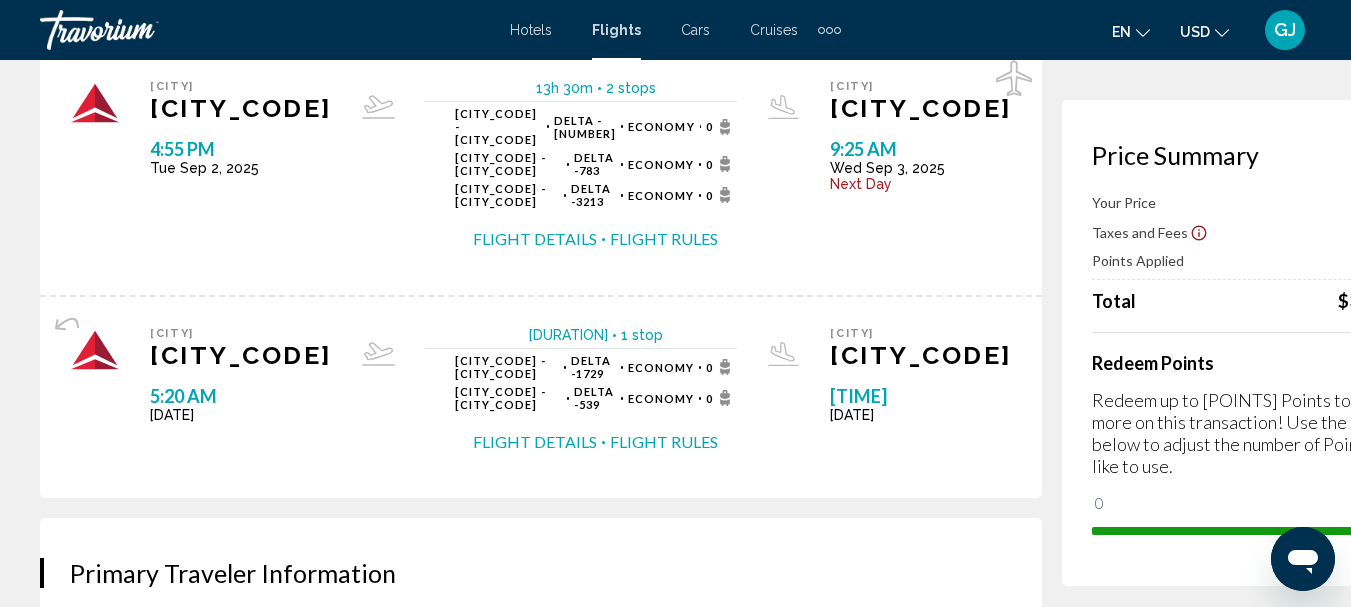 click 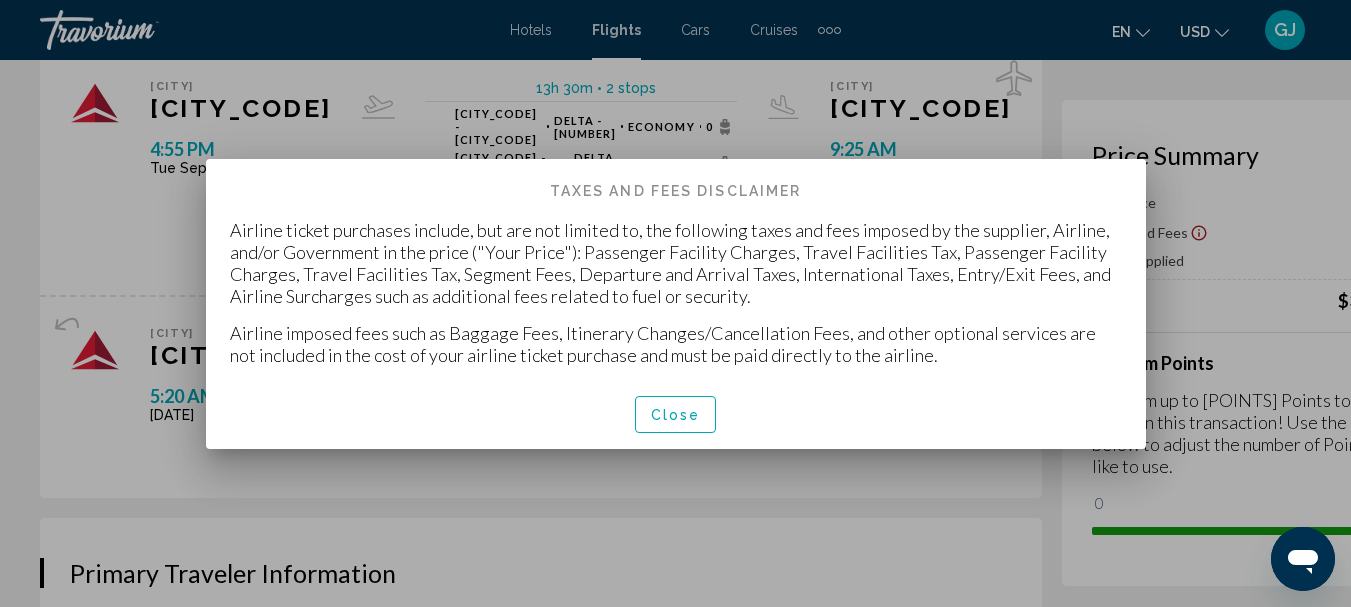 scroll, scrollTop: 0, scrollLeft: 0, axis: both 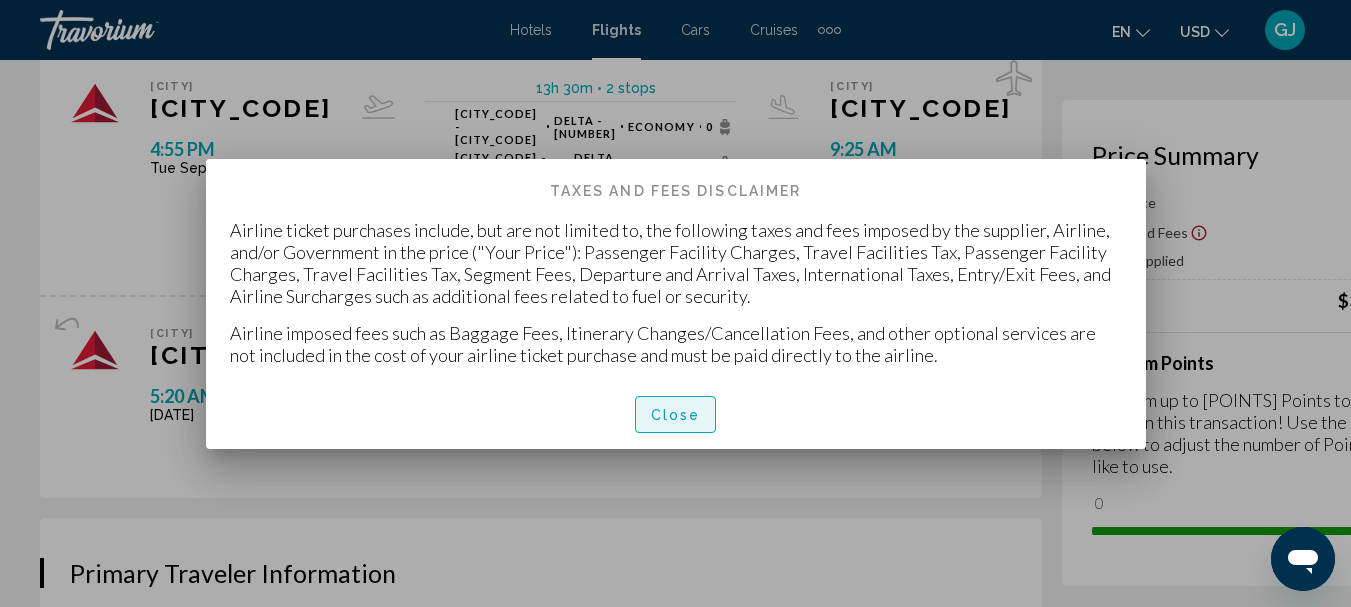 click on "Close" at bounding box center [676, 415] 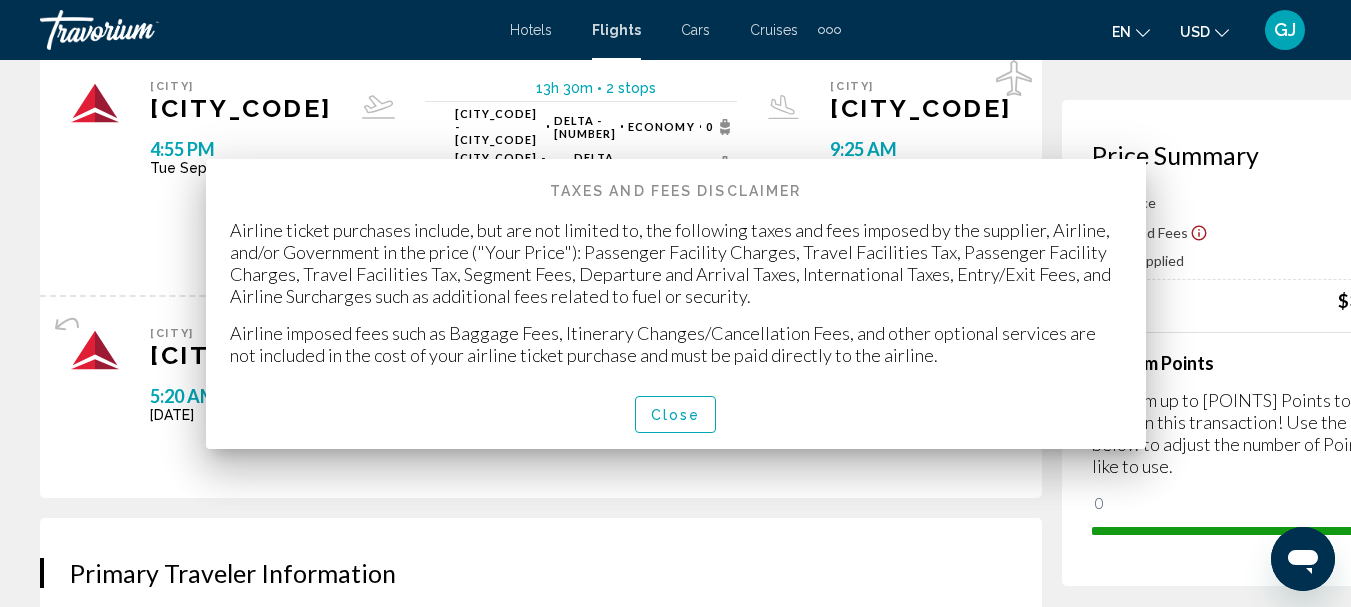 scroll, scrollTop: 100, scrollLeft: 0, axis: vertical 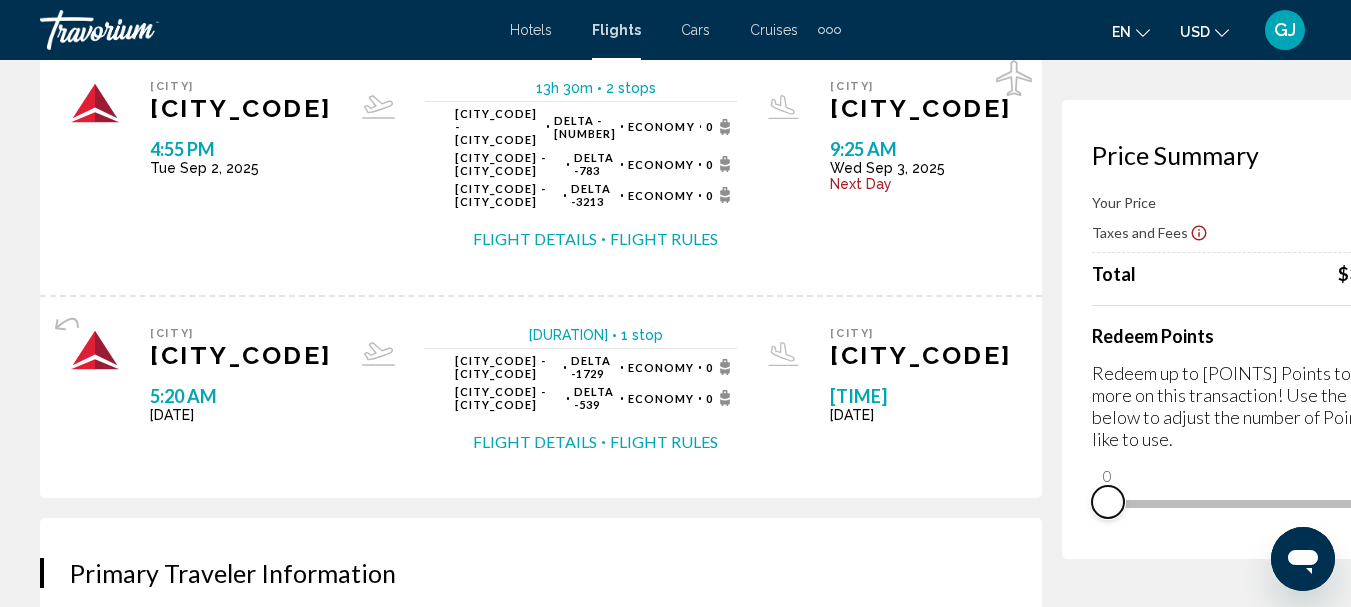 drag, startPoint x: 1270, startPoint y: 509, endPoint x: 920, endPoint y: 511, distance: 350.0057 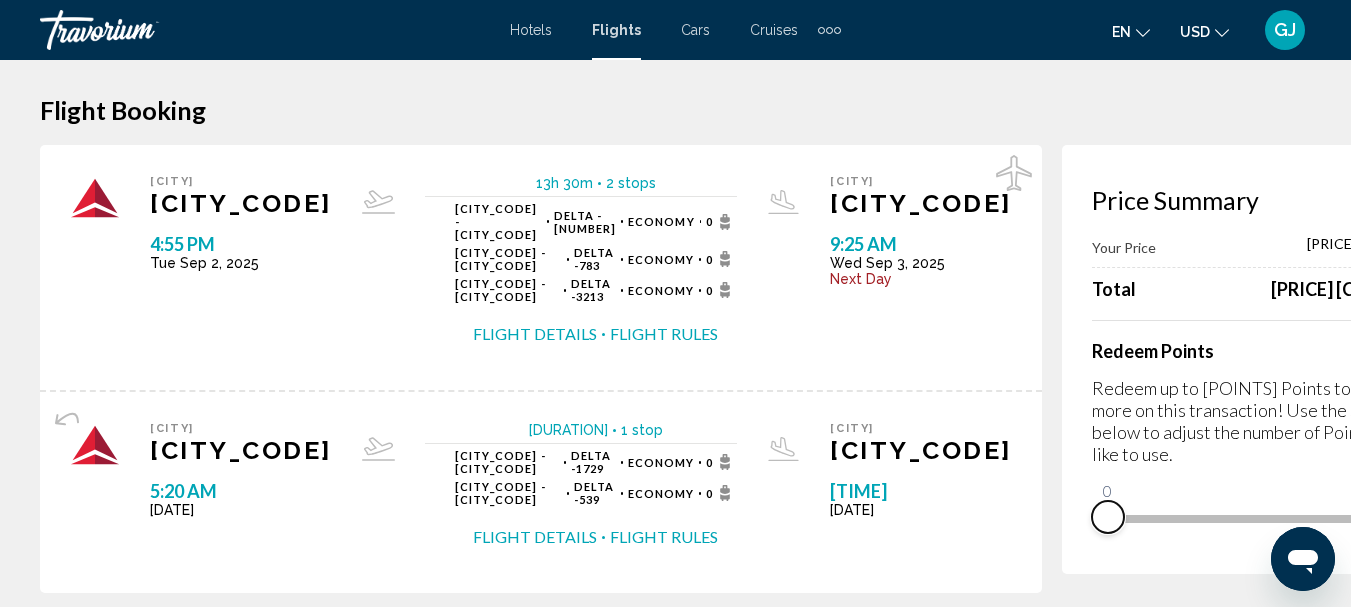 scroll, scrollTop: 0, scrollLeft: 0, axis: both 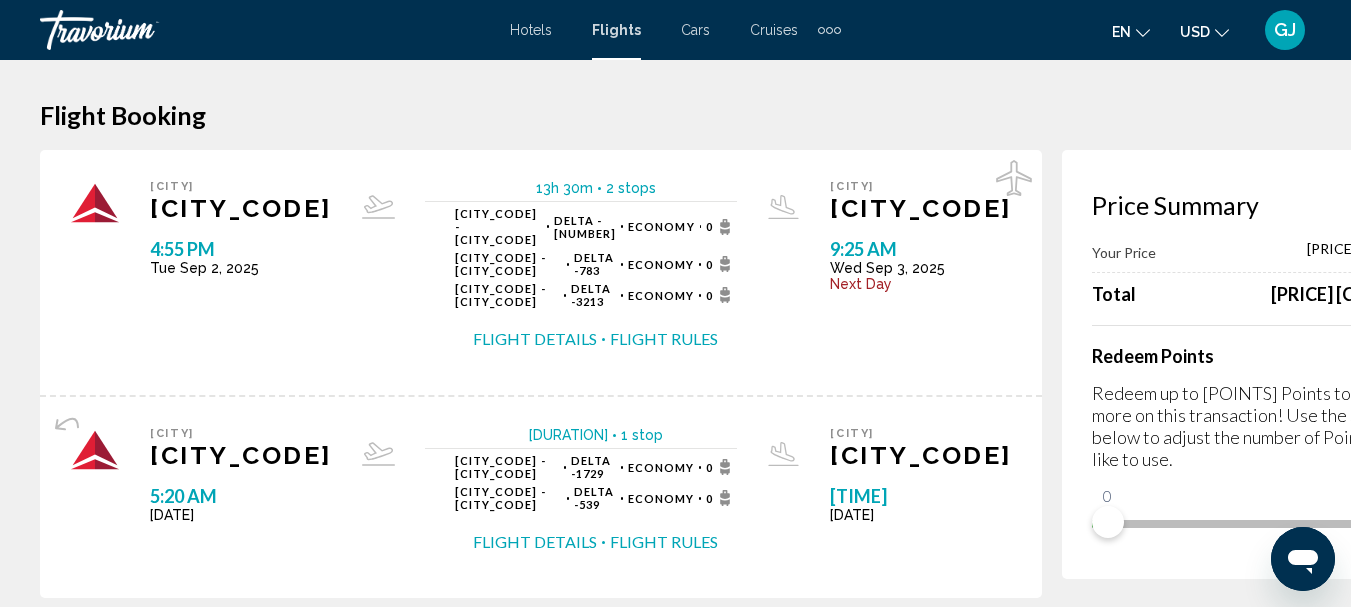 click on "Flight Rules" at bounding box center (664, 339) 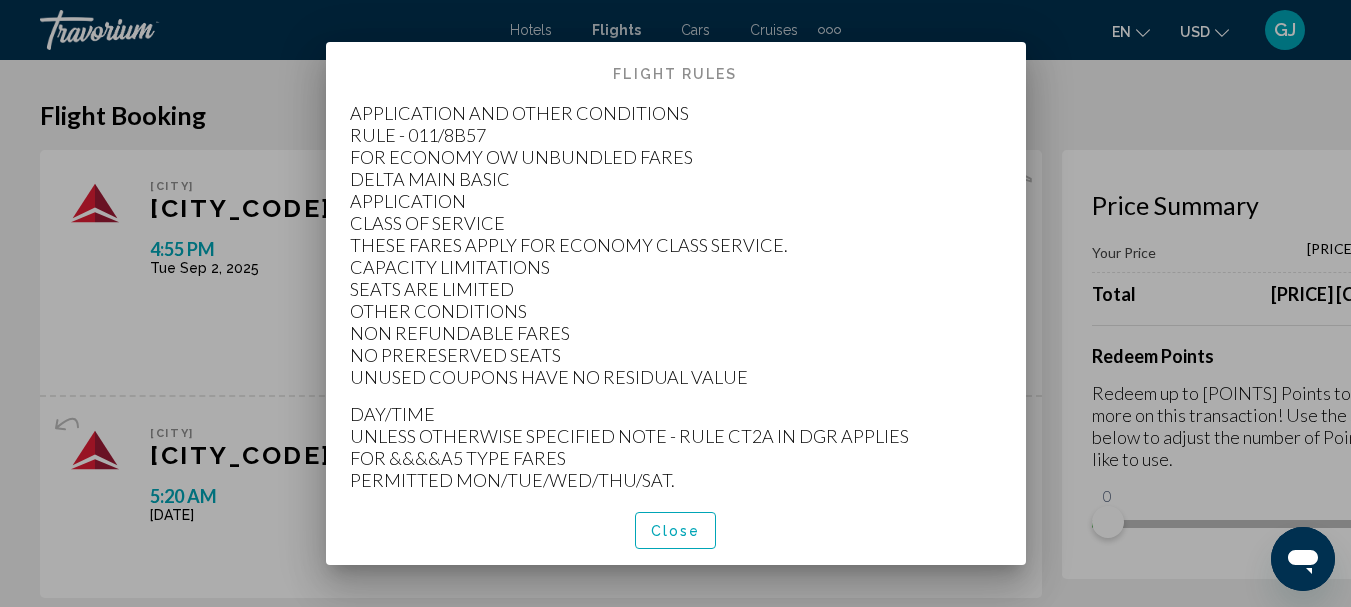 click on "Close" at bounding box center (676, 531) 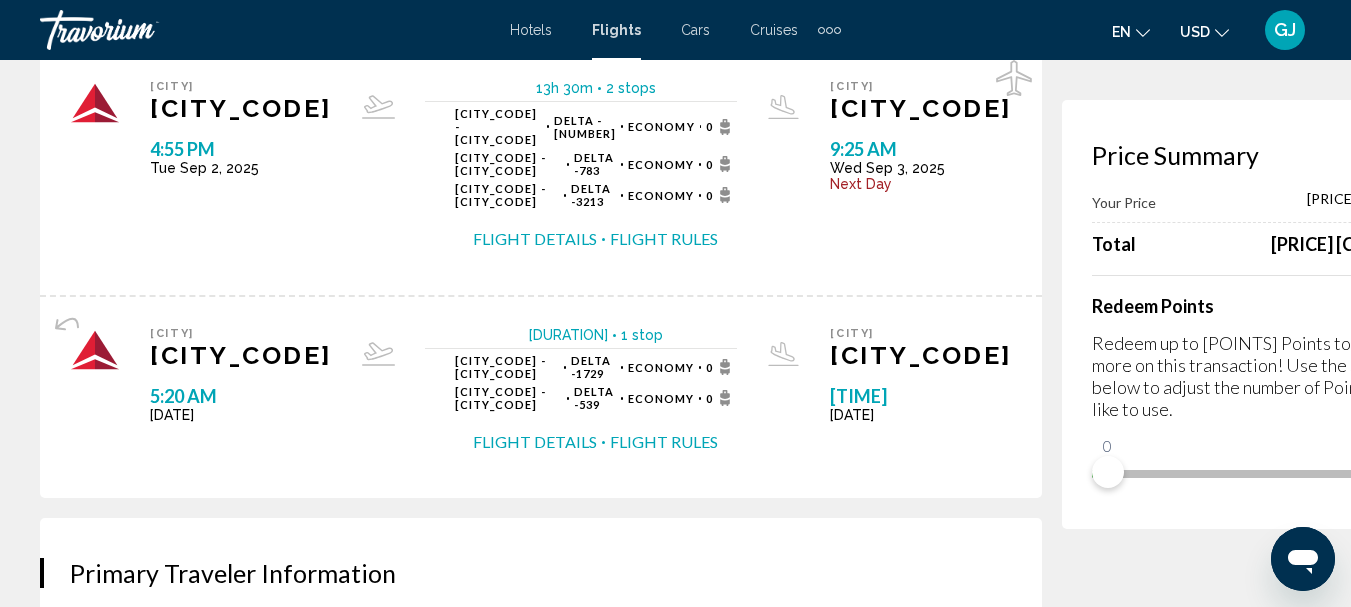 scroll, scrollTop: 0, scrollLeft: 0, axis: both 